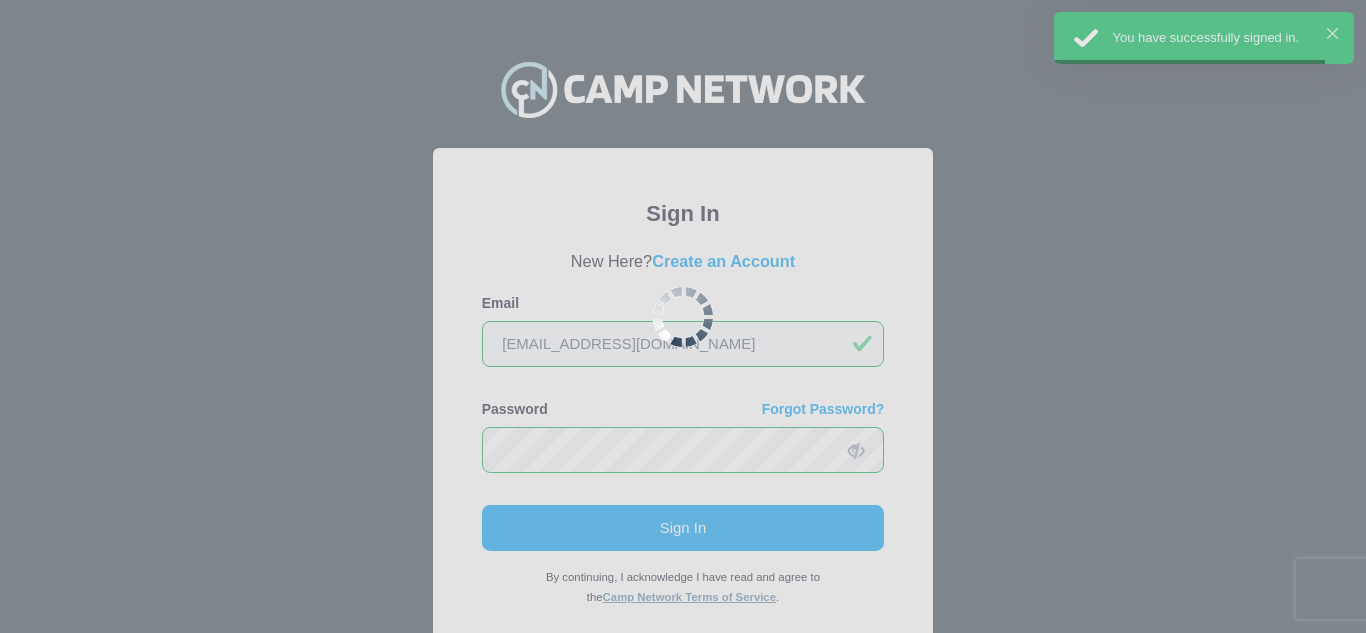 scroll, scrollTop: 0, scrollLeft: 0, axis: both 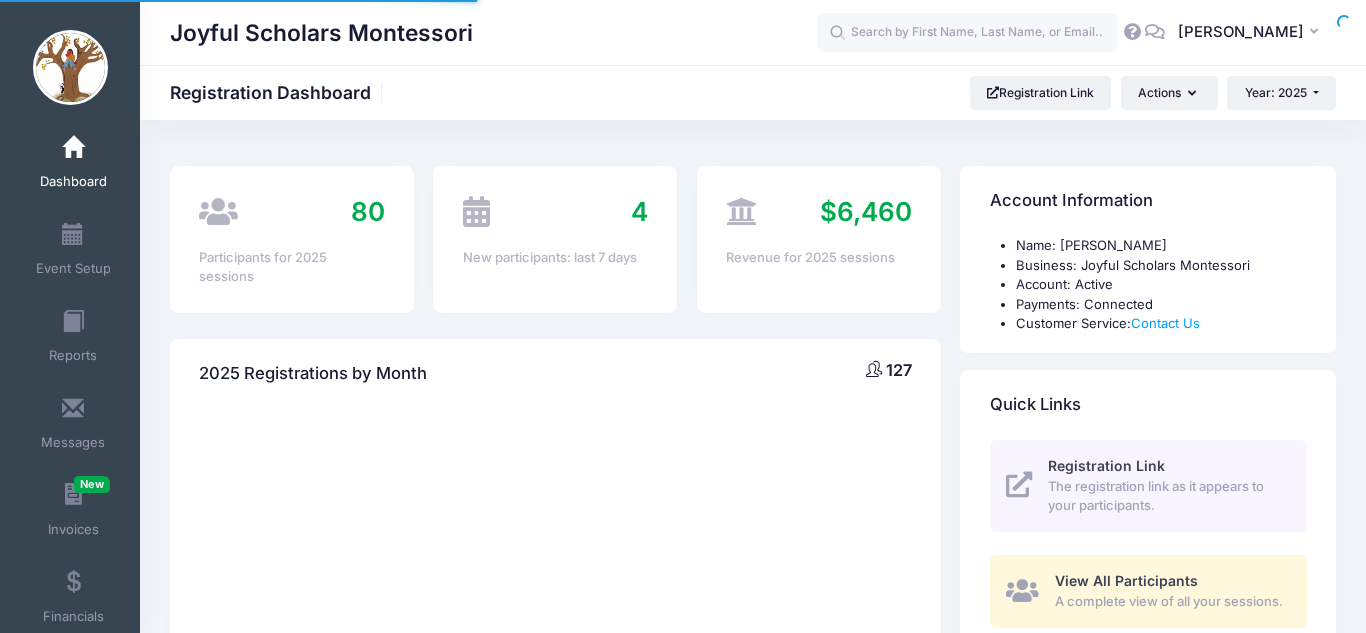 select 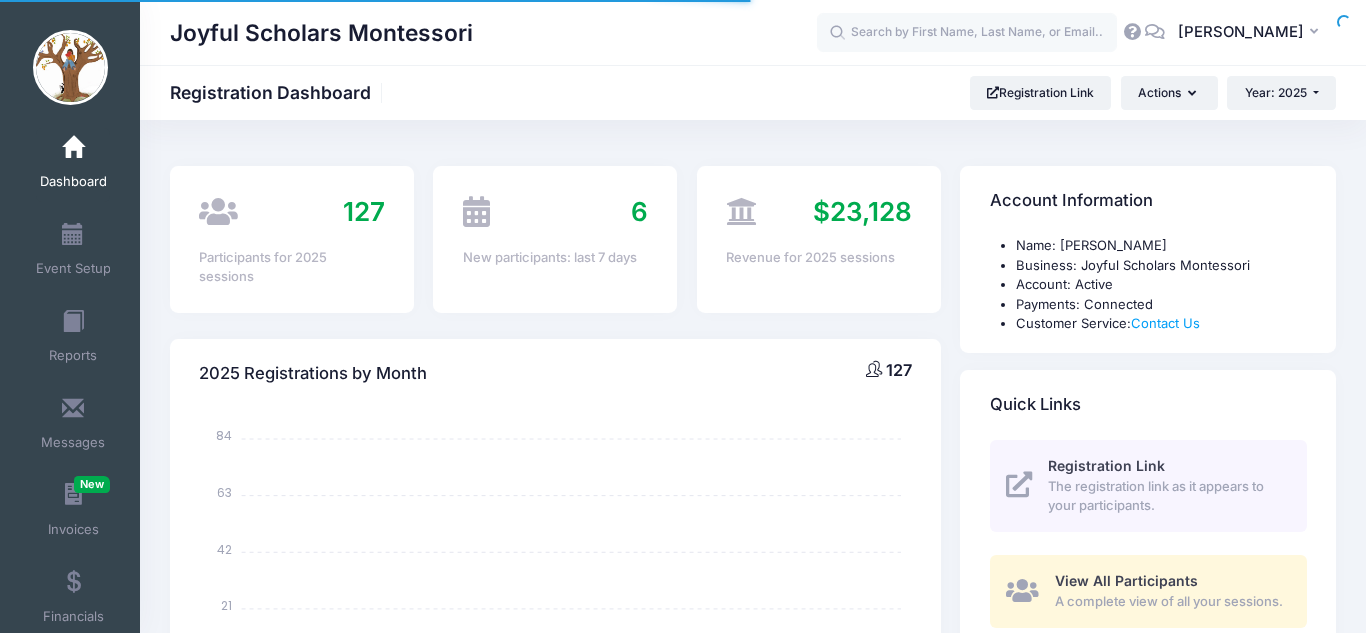 scroll, scrollTop: 15, scrollLeft: 0, axis: vertical 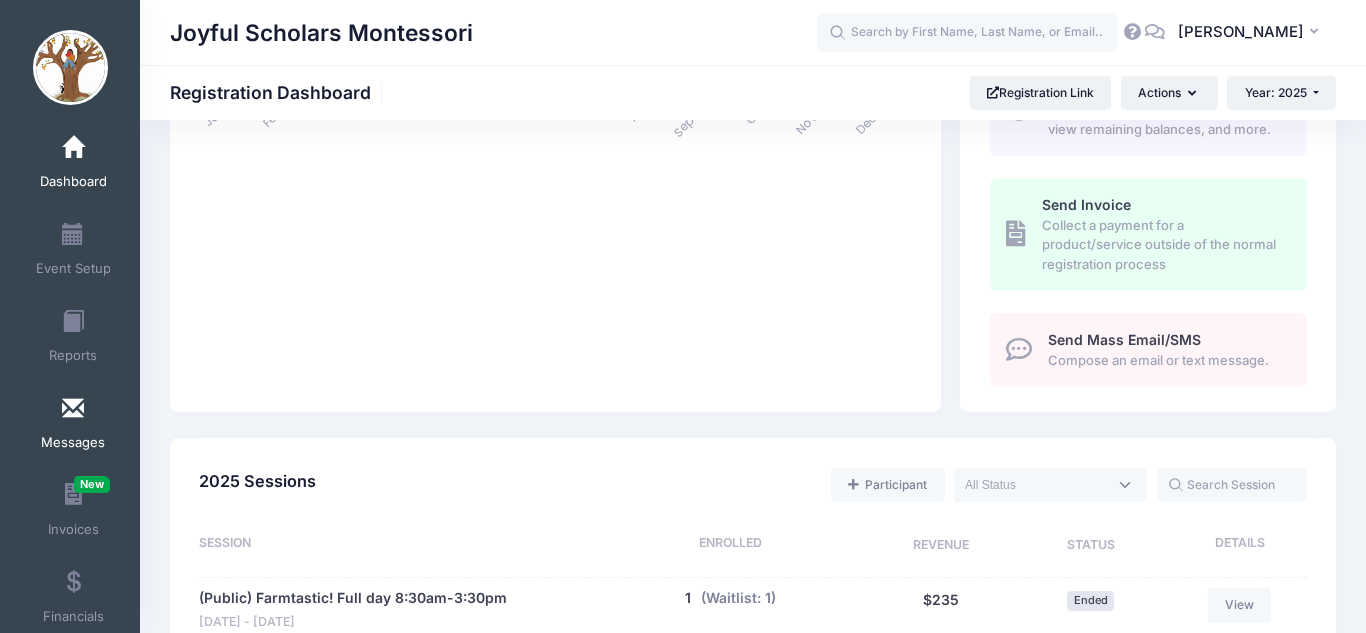 click on "Messages" at bounding box center (73, 443) 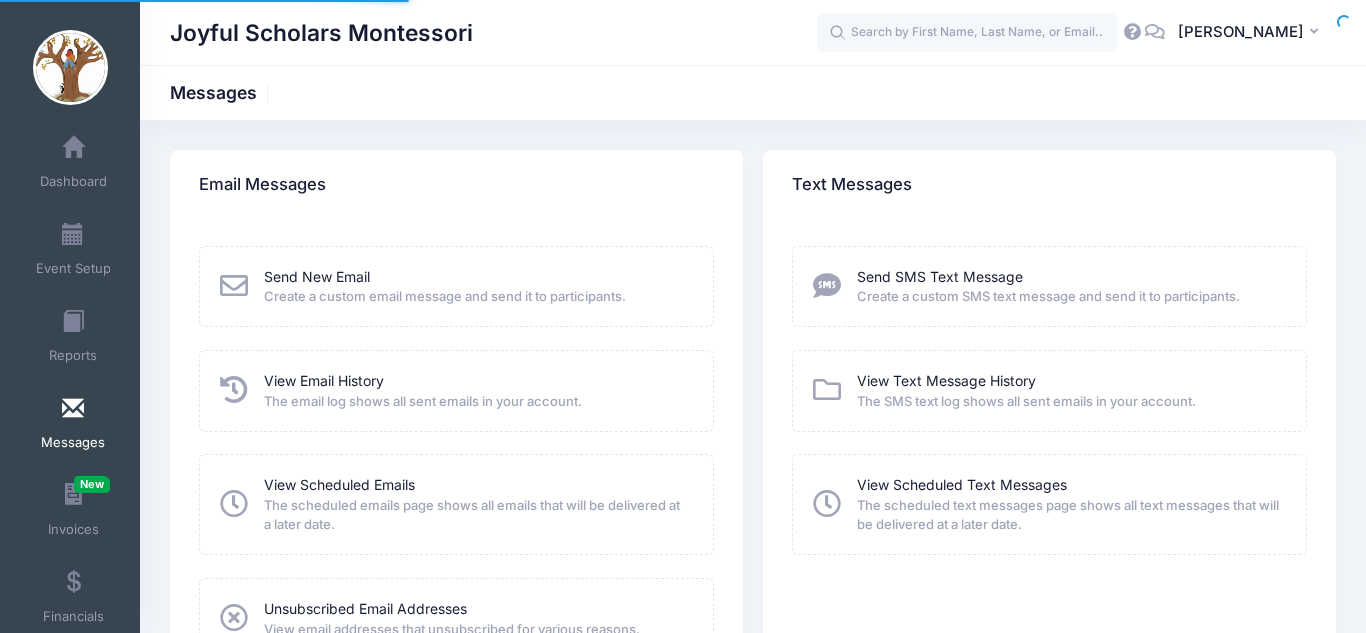 scroll, scrollTop: 0, scrollLeft: 0, axis: both 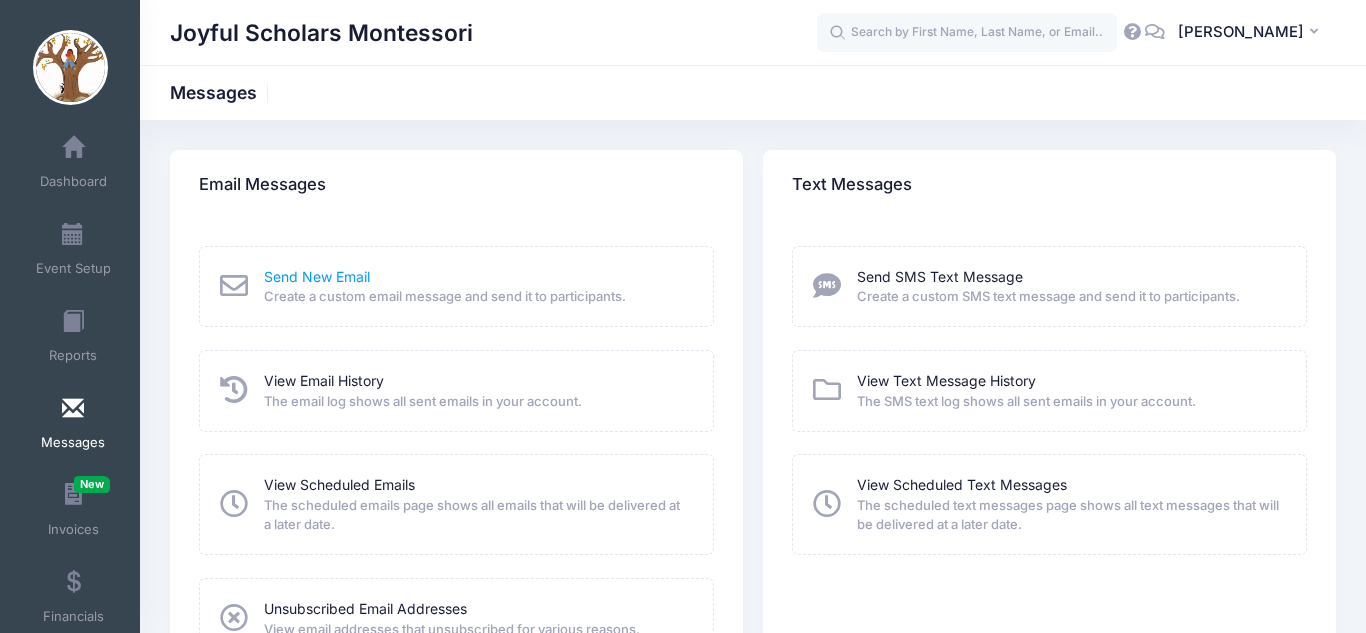click on "Send New Email" at bounding box center (317, 276) 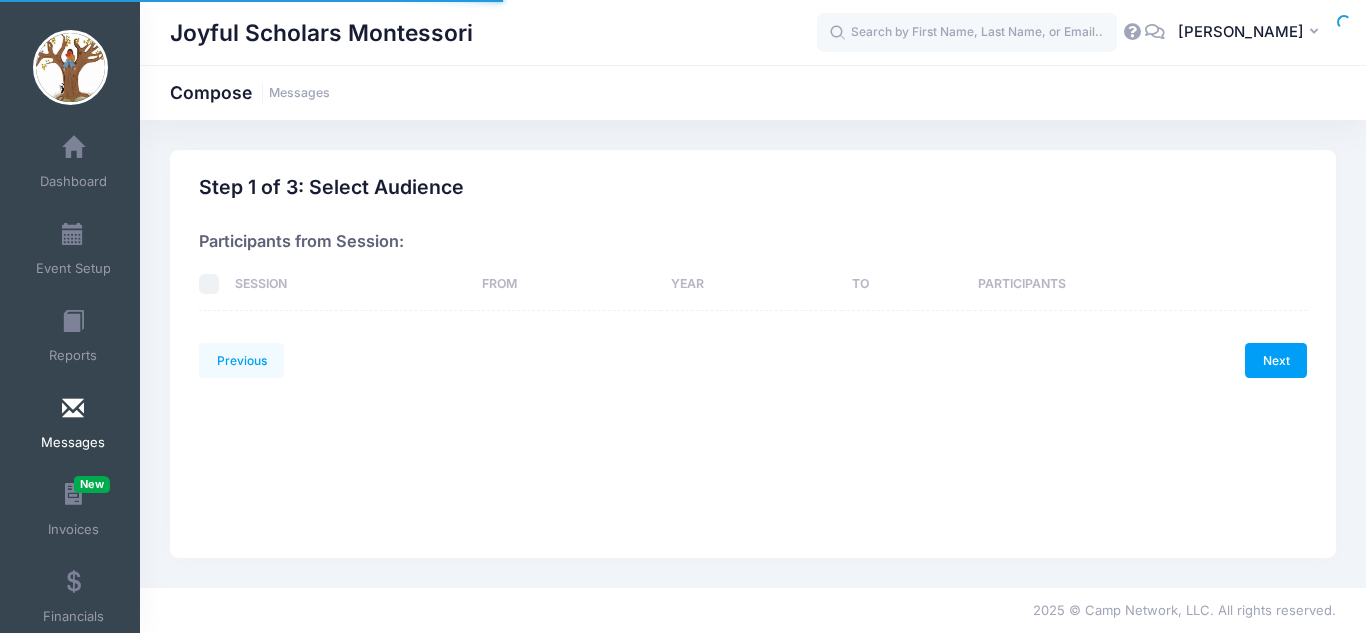 scroll, scrollTop: 0, scrollLeft: 0, axis: both 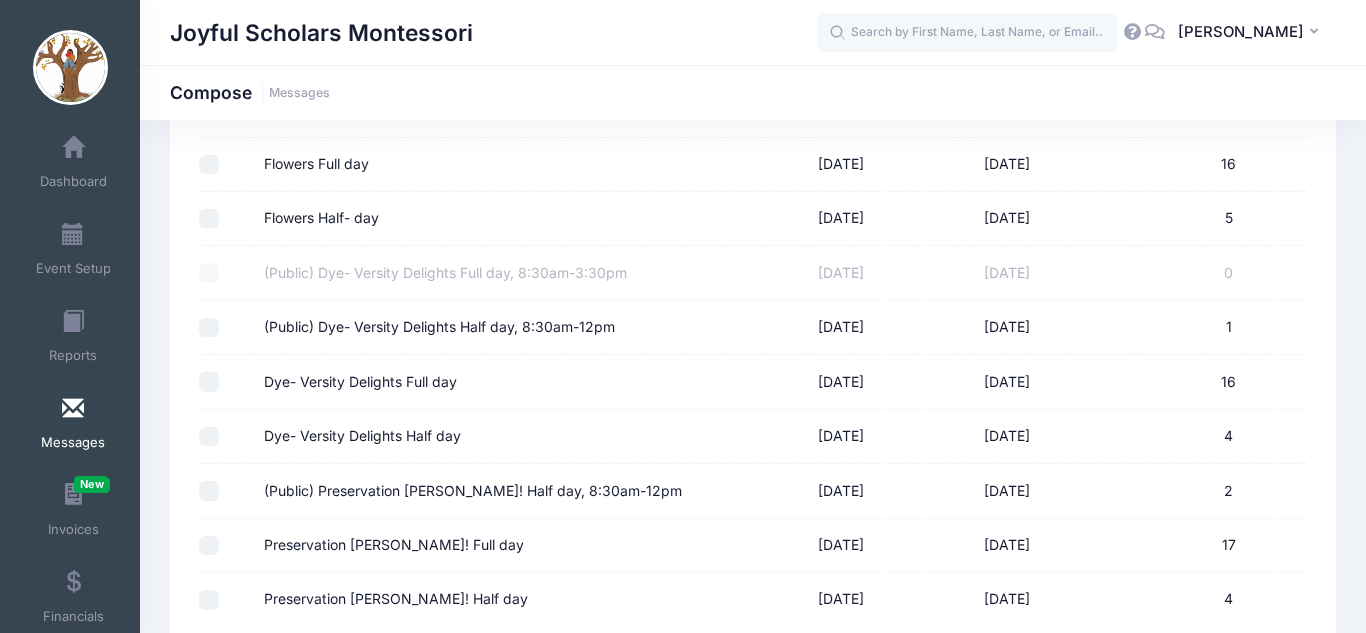 click on "(Public) Dye- Versity Delights Half day, 8:30am-12pm" at bounding box center (209, 328) 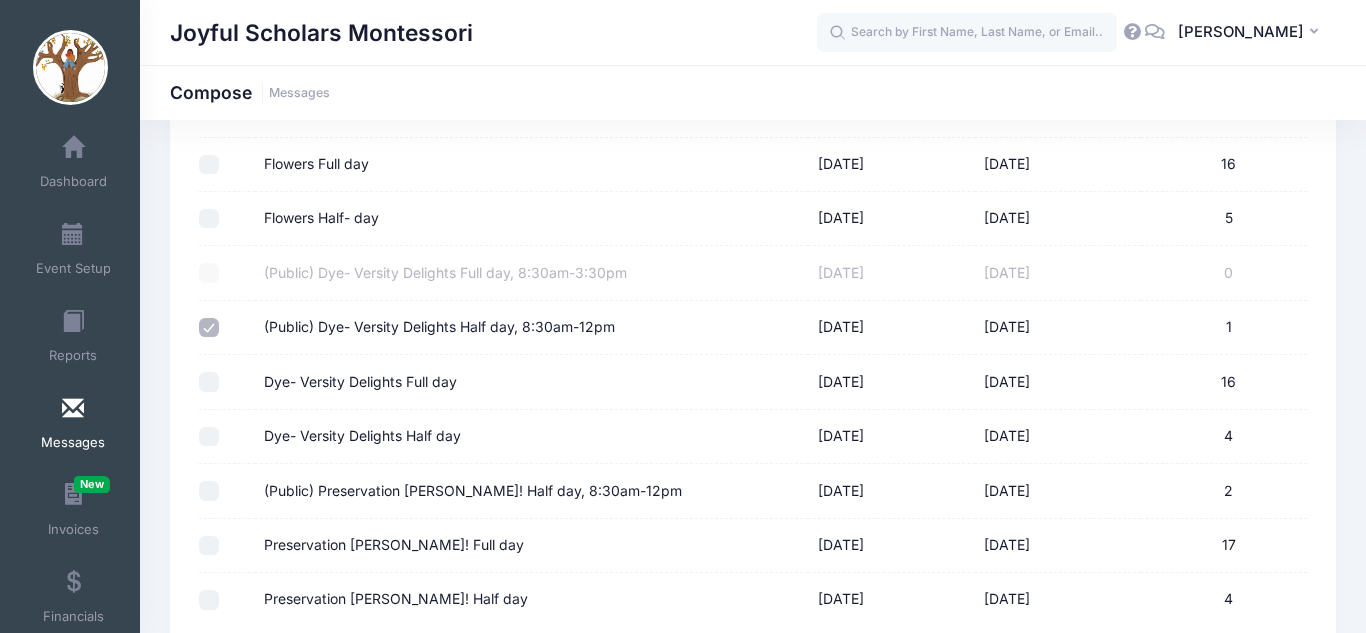 click on "Dye- Versity Delights Full day" at bounding box center (209, 382) 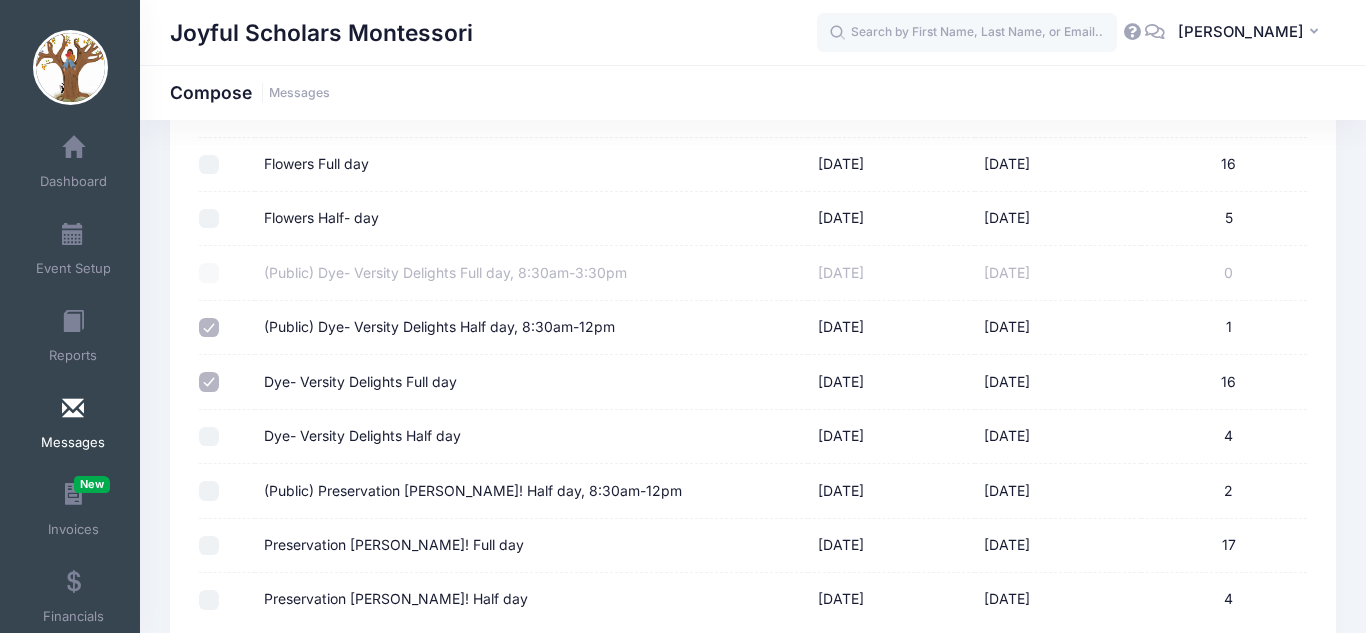 click on "Dye- Versity Delights Half day" at bounding box center (209, 437) 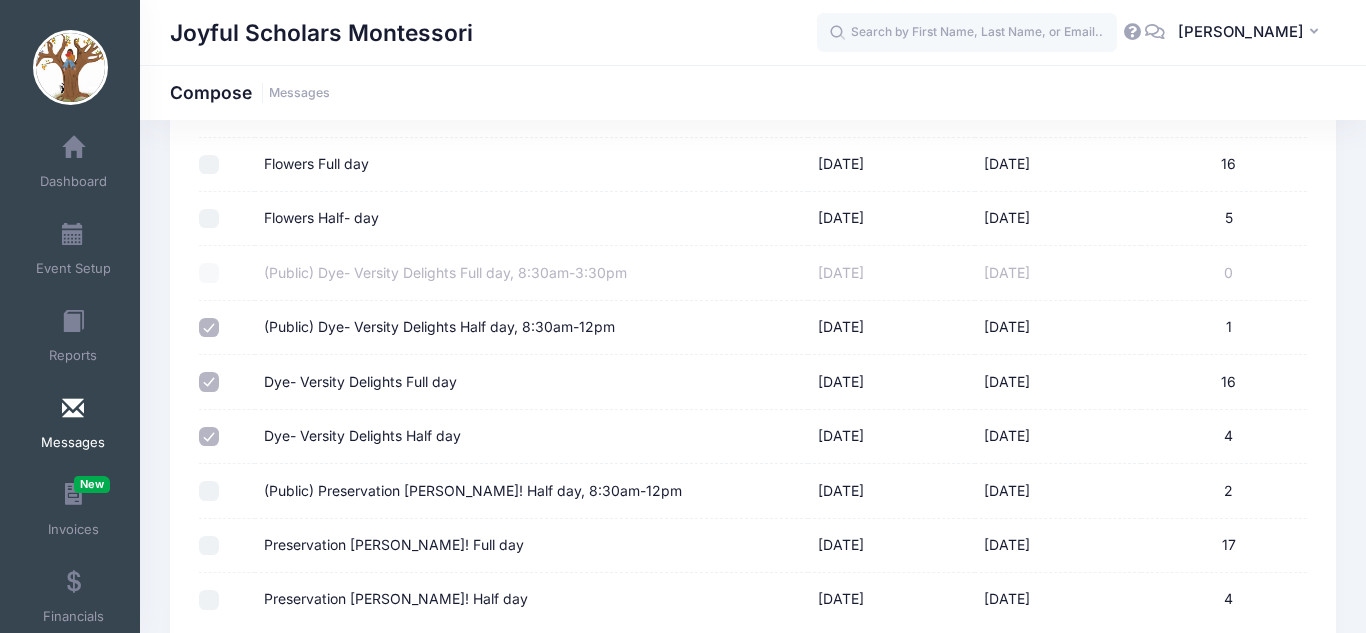 scroll, scrollTop: 1074, scrollLeft: 0, axis: vertical 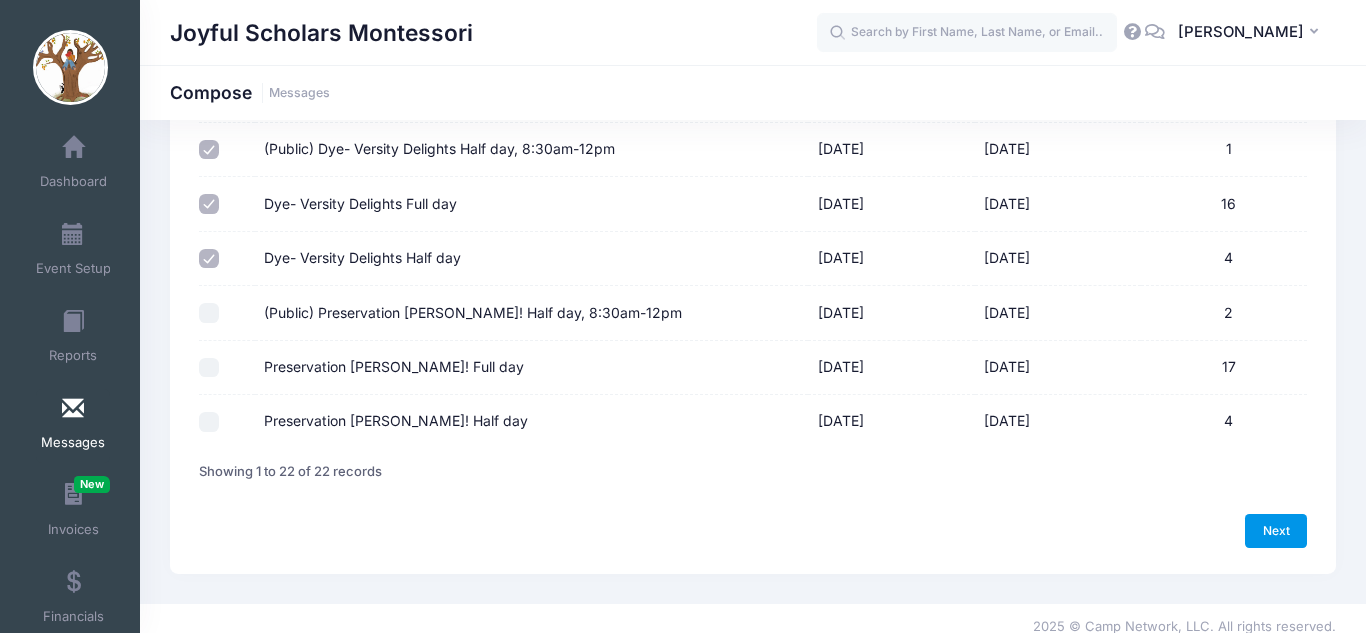 click on "Next" at bounding box center (1276, 531) 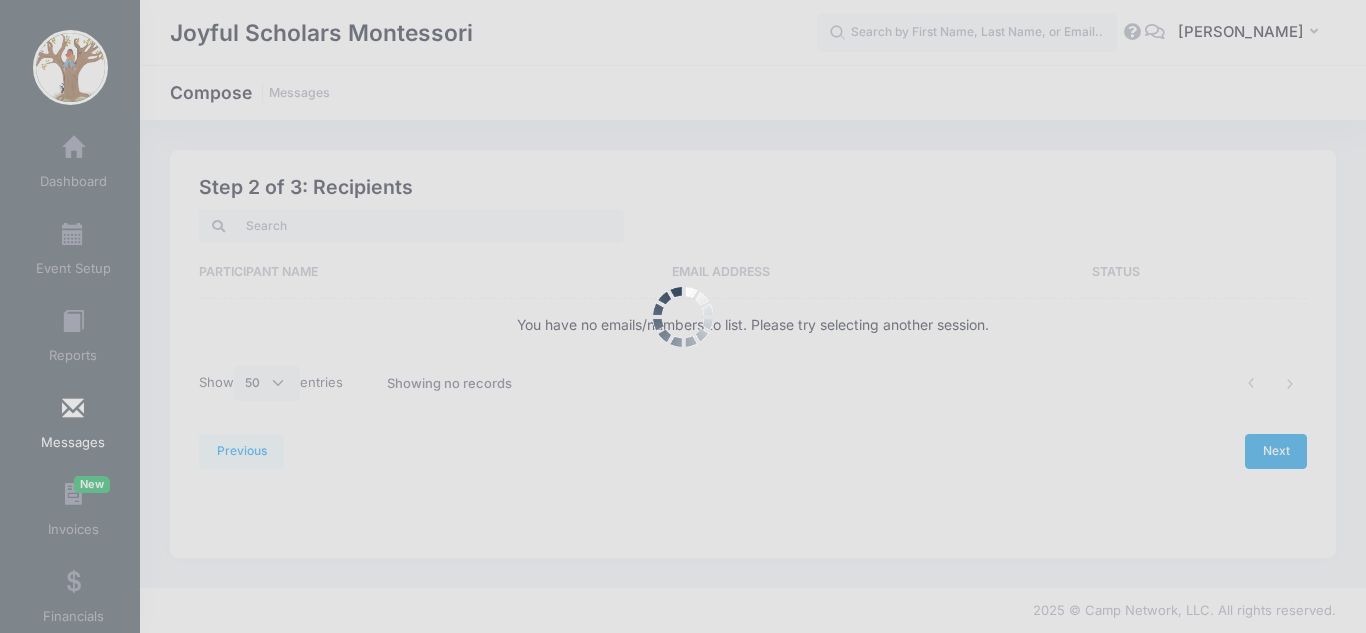 scroll, scrollTop: 0, scrollLeft: 0, axis: both 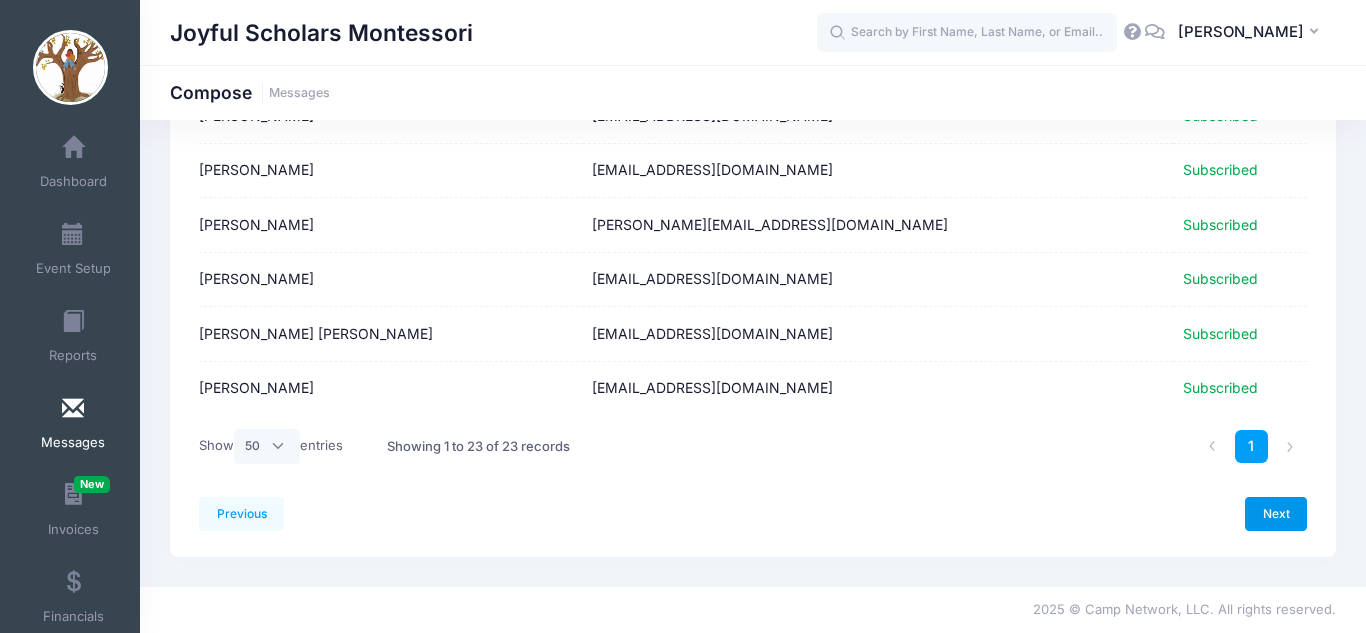 click on "Next" at bounding box center (1276, 514) 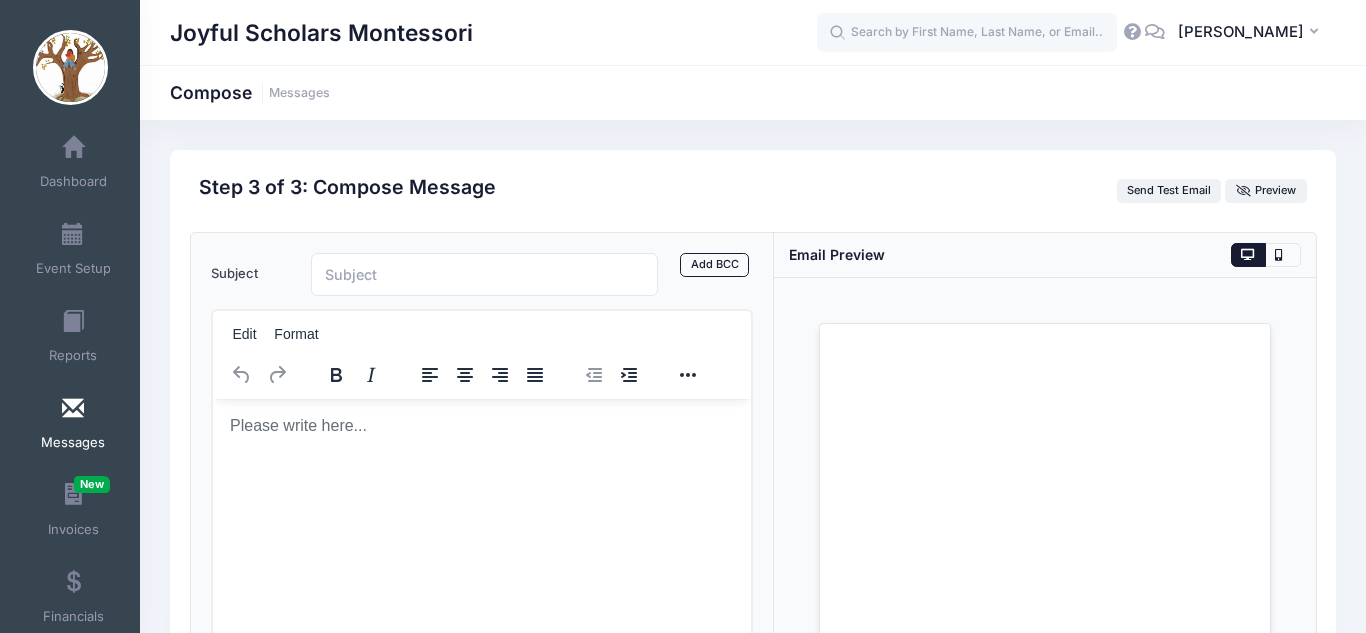 scroll, scrollTop: 0, scrollLeft: 0, axis: both 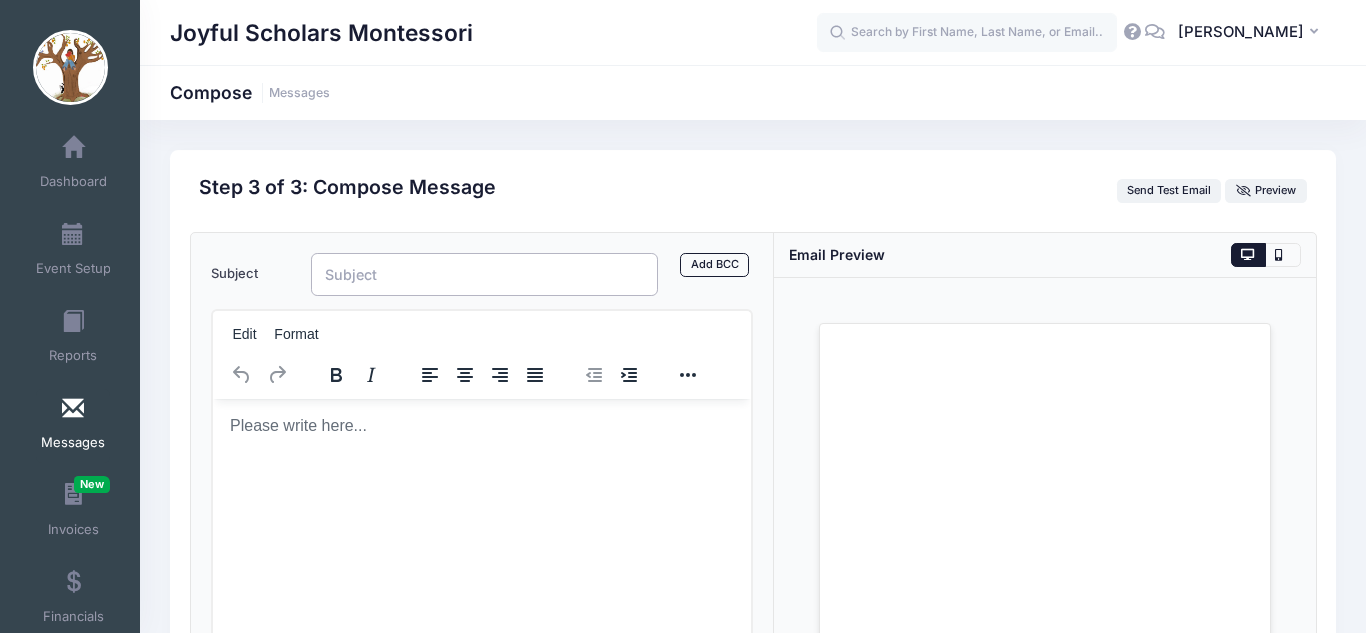 click on "Subject" at bounding box center (484, 274) 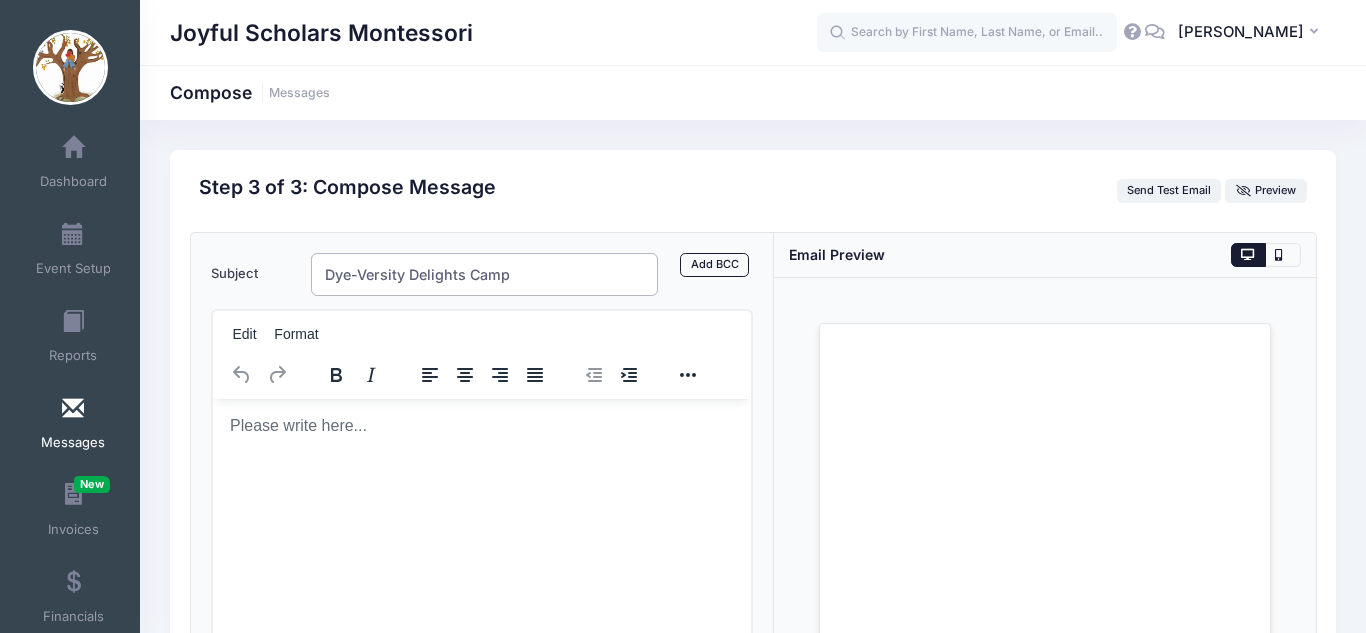 type on "Dye-Versity Delights Camp" 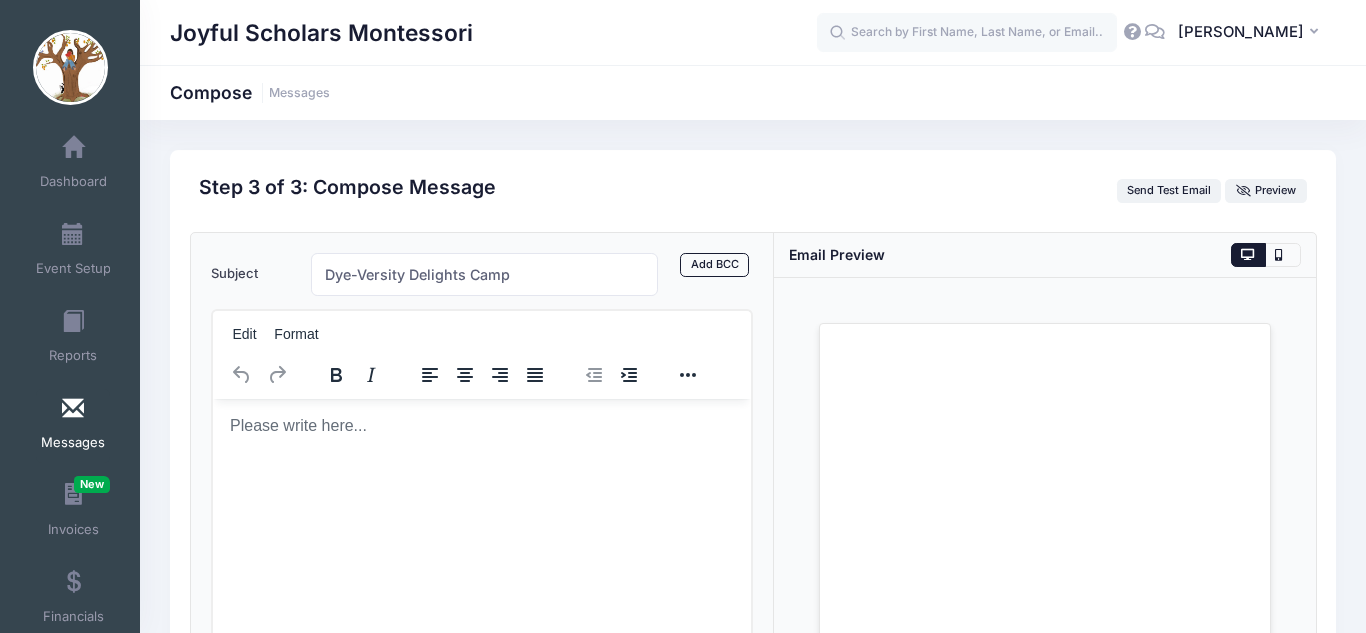 click at bounding box center (481, 425) 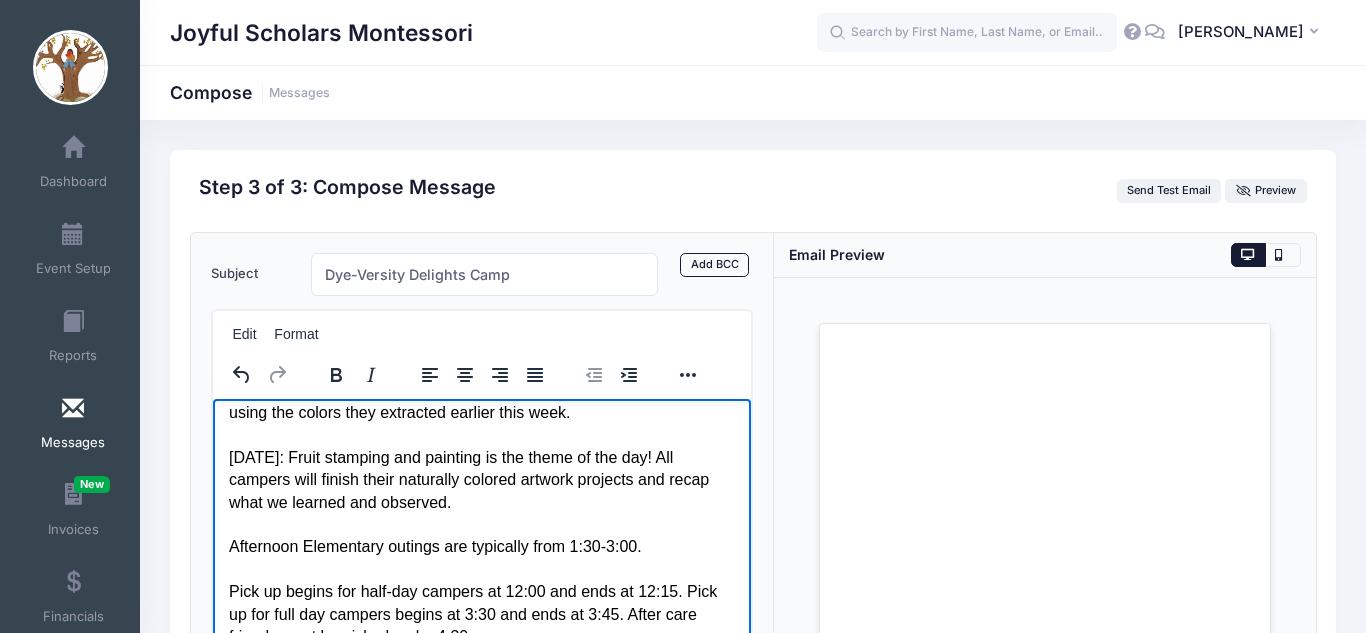 scroll, scrollTop: 174, scrollLeft: 0, axis: vertical 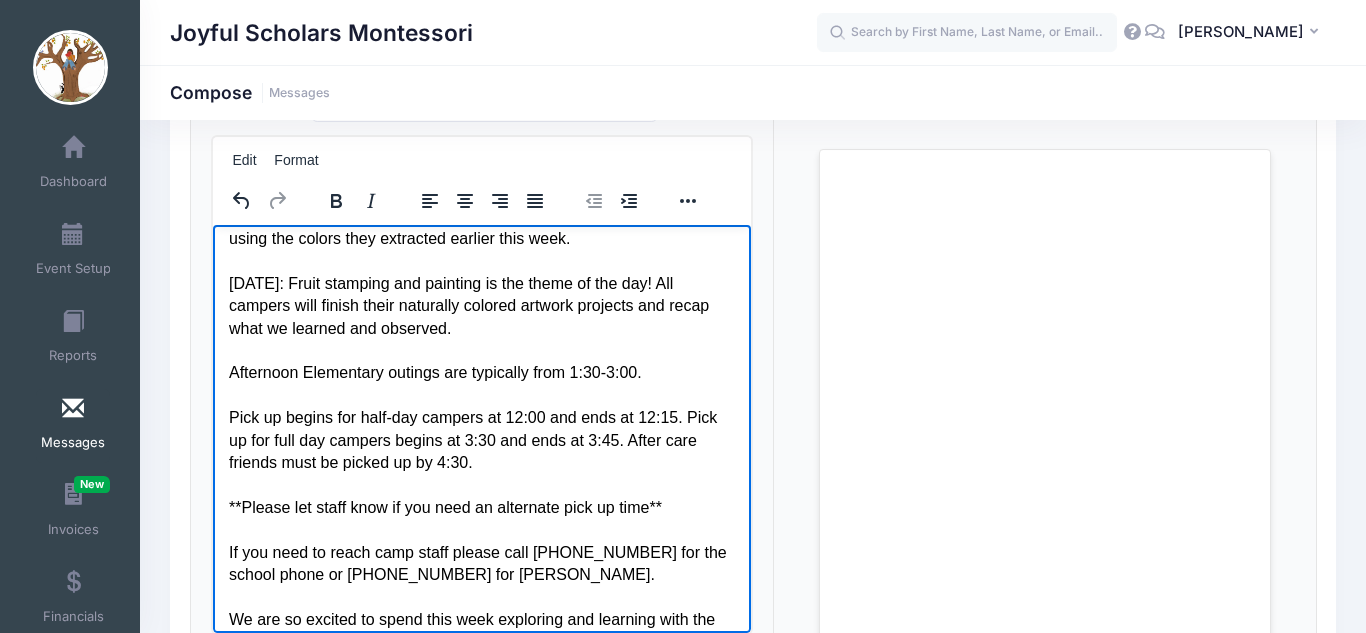 click on "Afternoon Elementary outings are typically from 1:30-3:00." at bounding box center (481, 372) 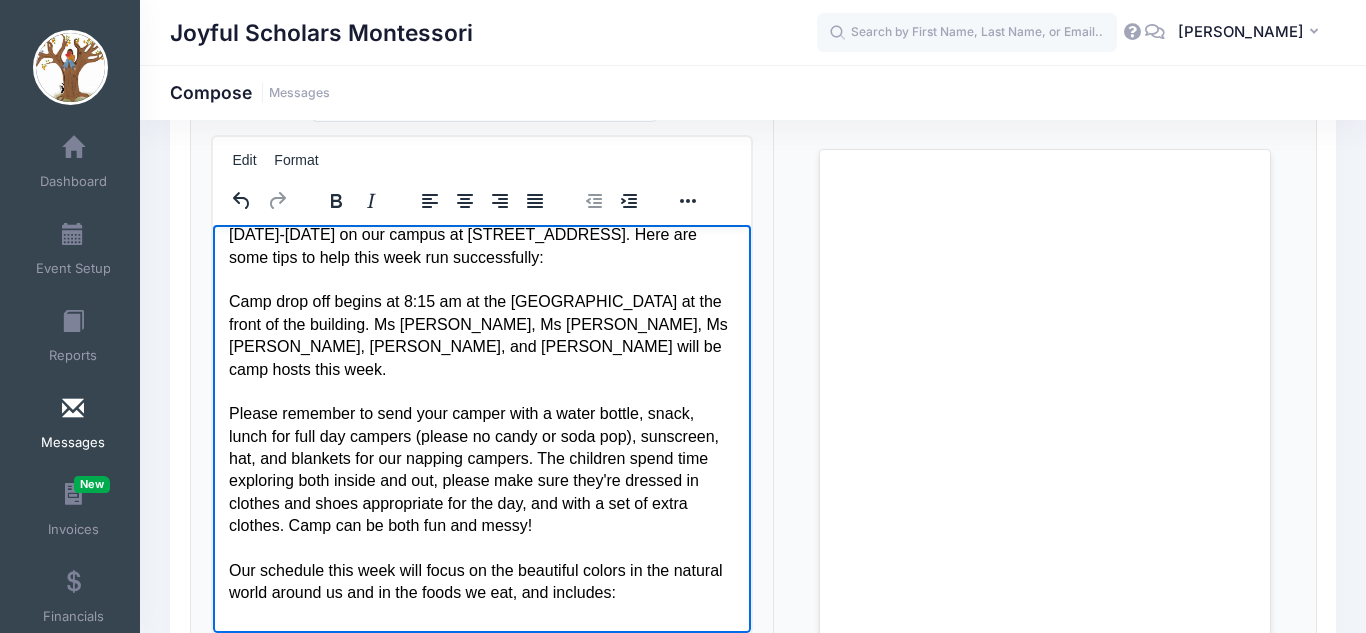 scroll, scrollTop: 17, scrollLeft: 0, axis: vertical 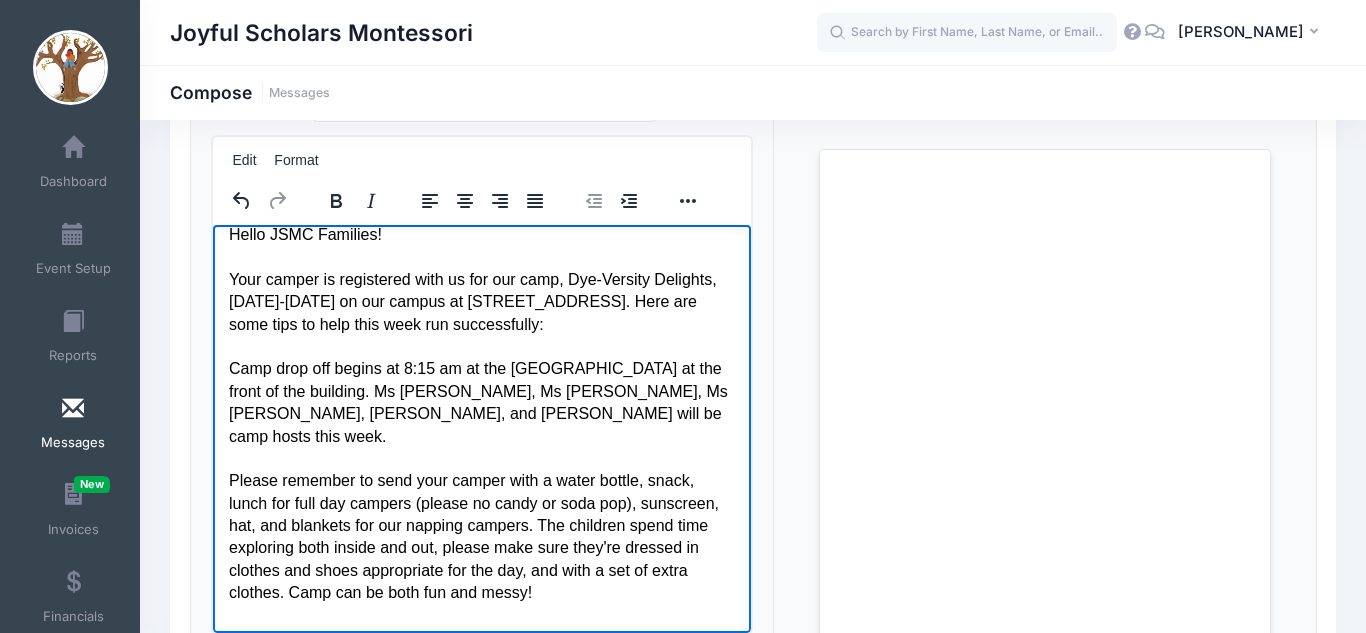 click on "Your camper is registered with us for our camp, Dye-Versity Delights, July 21st-25th on our campus at 1407 Walla Walla Ave, Wenatchee. Here are some tips to help this week run successfully: Camp drop off begins at 8:15 am at the black Primary playground gate at the front of the building. Ms Rachel, Ms Felicia, Ms Daniela, Ms Ivy, and Mr Michael will be camp hosts this week. Please remember to send your camper with a water bottle, snack, lunch for full day campers (please no candy or soda pop), sunscreen, hat, and blankets for our napping campers. The children spend time exploring both inside and out, please make sure they're dressed in clothes and shoes appropriate for the day, and with a set of extra clothes. Camp can be both fun and messy! Our schedule this week will focus on the beautiful colors in the natural world around us and in the foods we eat, and includes: Monday: Campers will be painting with spices, and Elementary campers (ages 5 and up) will gather leaves for a chlorophyll science-art project." at bounding box center (481, 872) 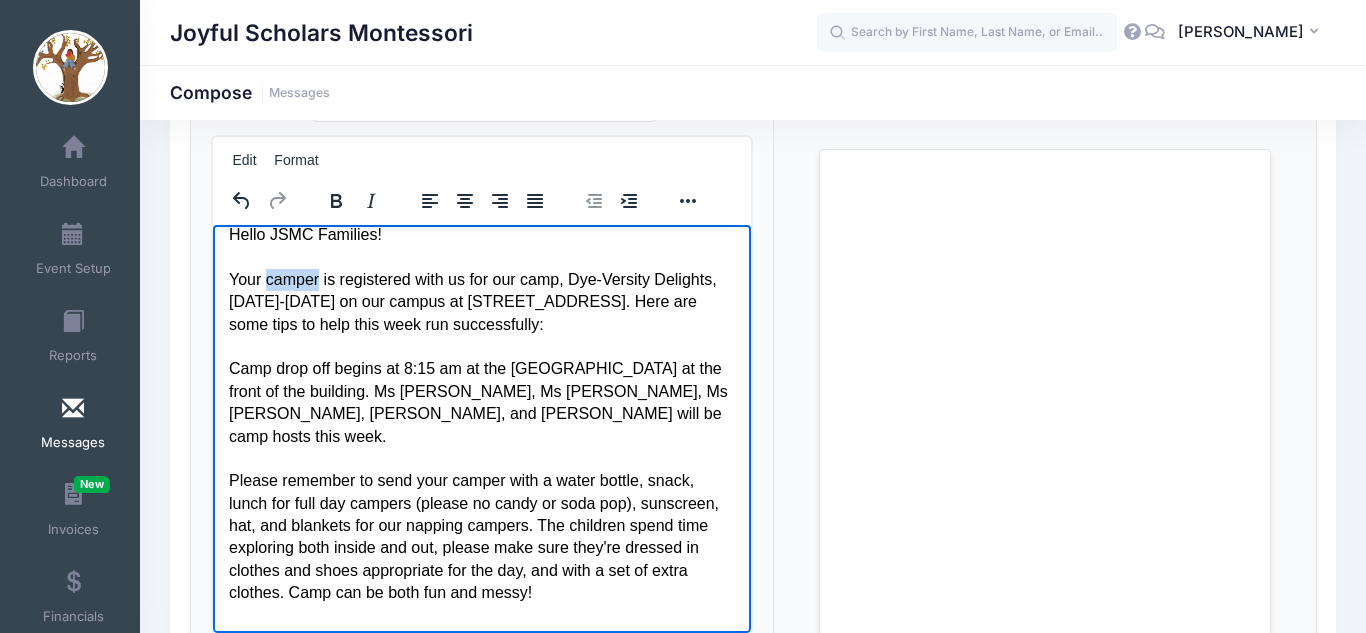 click on "Your camper is registered with us for our camp, Dye-Versity Delights, July 21st-25th on our campus at 1407 Walla Walla Ave, Wenatchee. Here are some tips to help this week run successfully: Camp drop off begins at 8:15 am at the black Primary playground gate at the front of the building. Ms Rachel, Ms Felicia, Ms Daniela, Ms Ivy, and Mr Michael will be camp hosts this week. Please remember to send your camper with a water bottle, snack, lunch for full day campers (please no candy or soda pop), sunscreen, hat, and blankets for our napping campers. The children spend time exploring both inside and out, please make sure they're dressed in clothes and shoes appropriate for the day, and with a set of extra clothes. Camp can be both fun and messy! Our schedule this week will focus on the beautiful colors in the natural world around us and in the foods we eat, and includes: Monday: Campers will be painting with spices, and Elementary campers (ages 5 and up) will gather leaves for a chlorophyll science-art project." at bounding box center (481, 872) 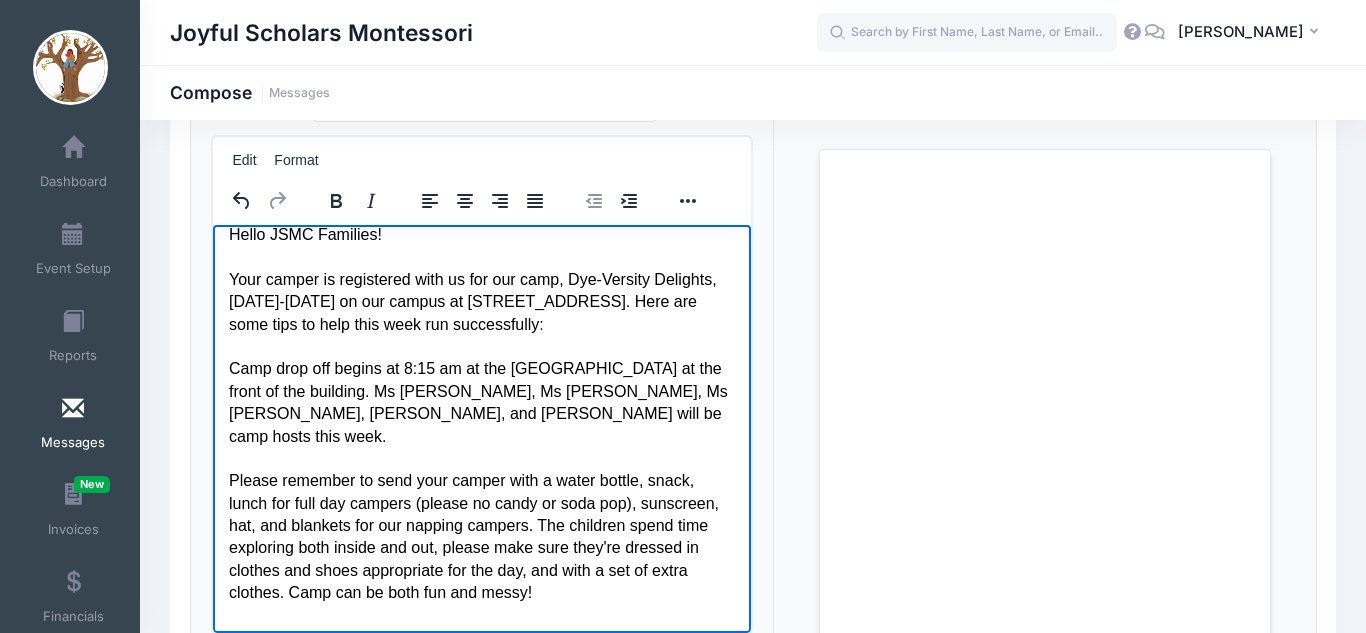 type 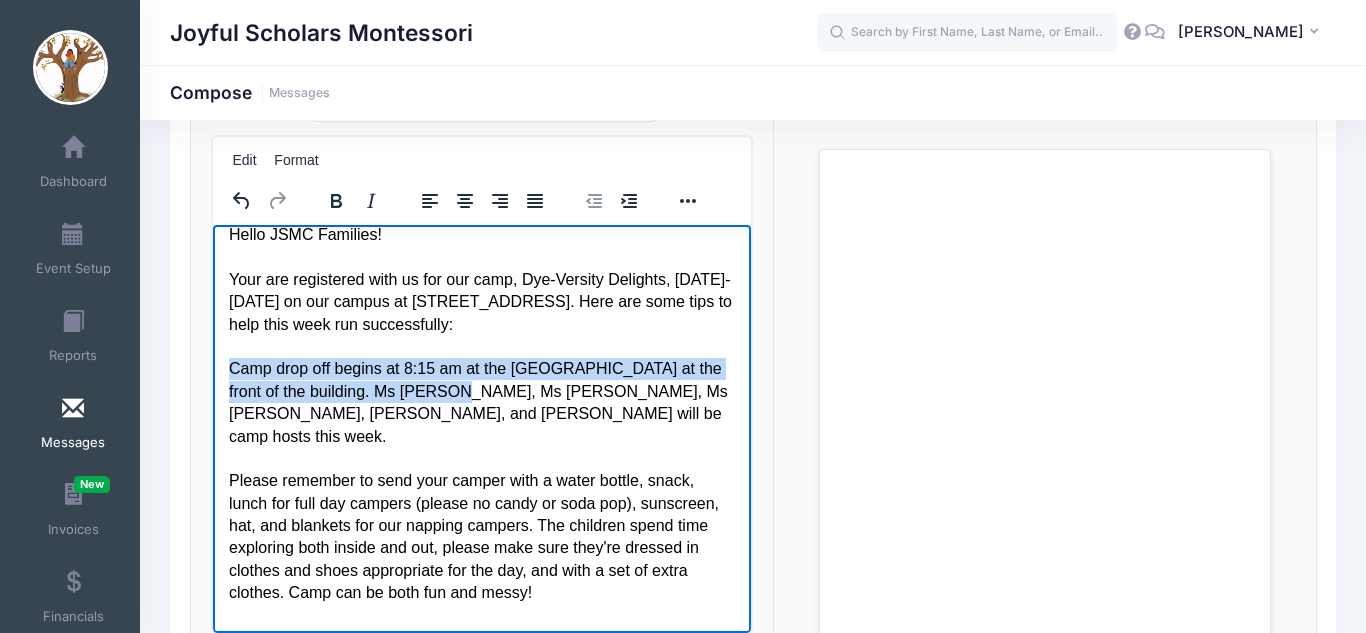 drag, startPoint x: 230, startPoint y: 367, endPoint x: 410, endPoint y: 393, distance: 181.86809 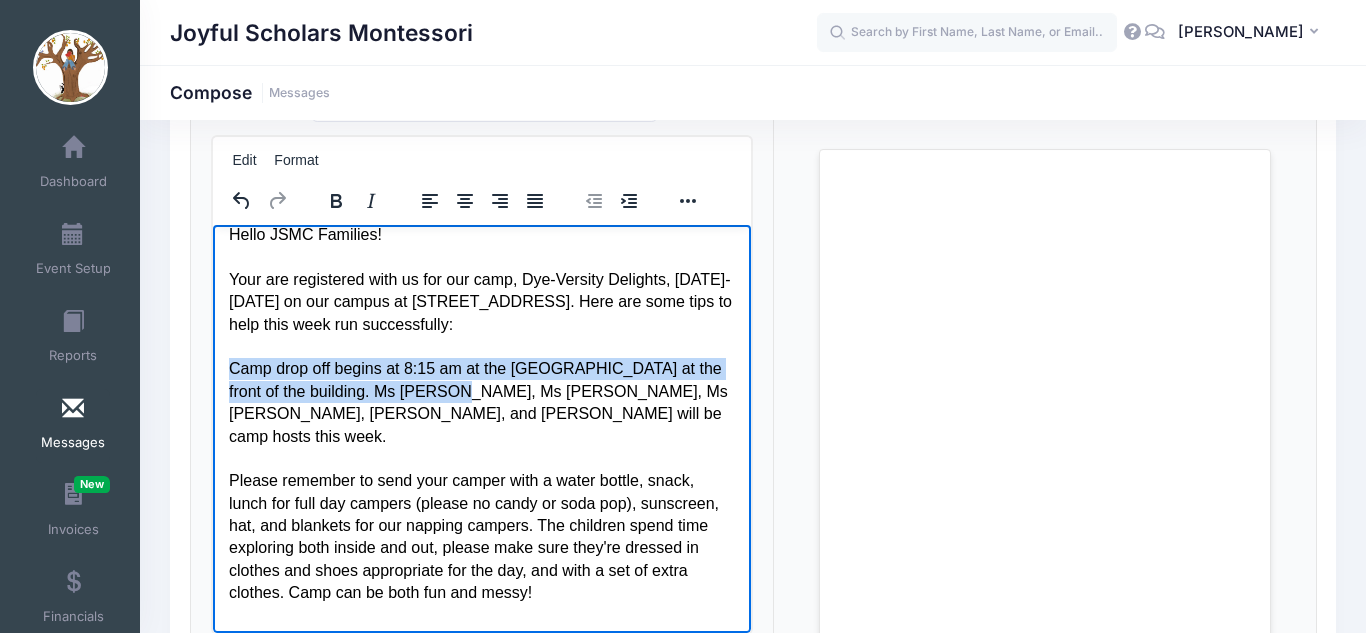 click on "Camp drop off begins at 8:15 am at the black Primary playground gate at the front of the building. Ms Rachel, Ms Felicia, Ms Daniela, Ms Ivy, and Mr Michael will be camp hosts this week." at bounding box center (481, 402) 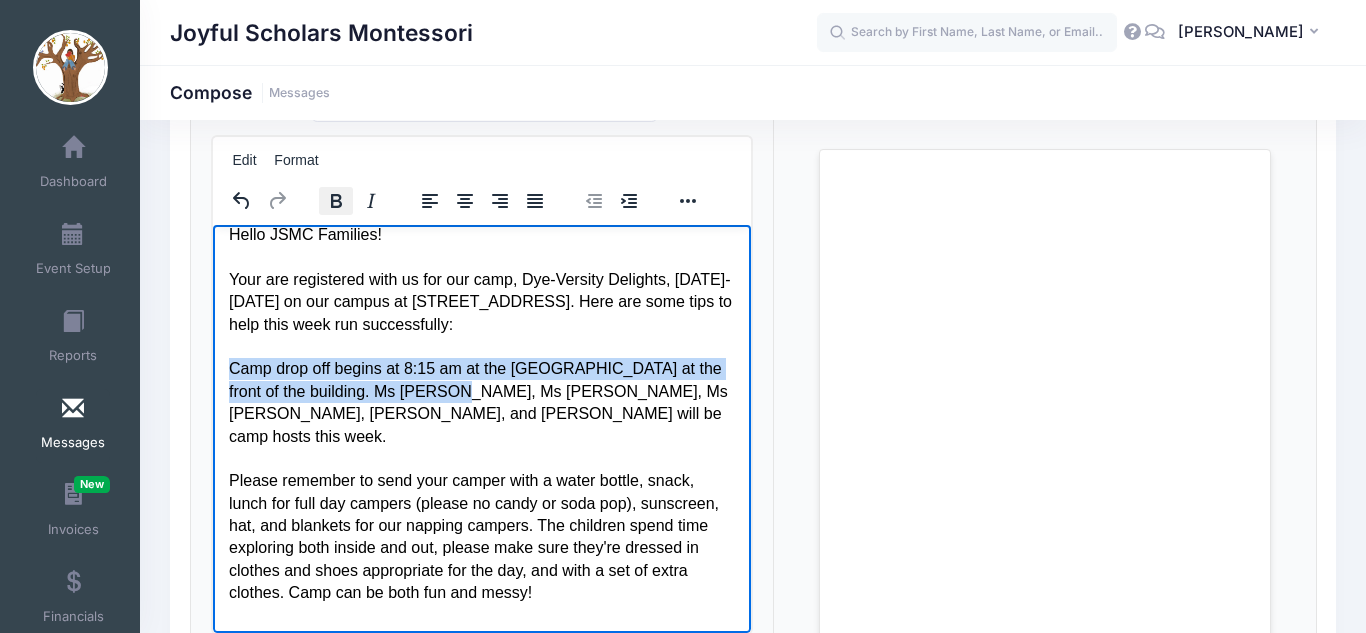 click 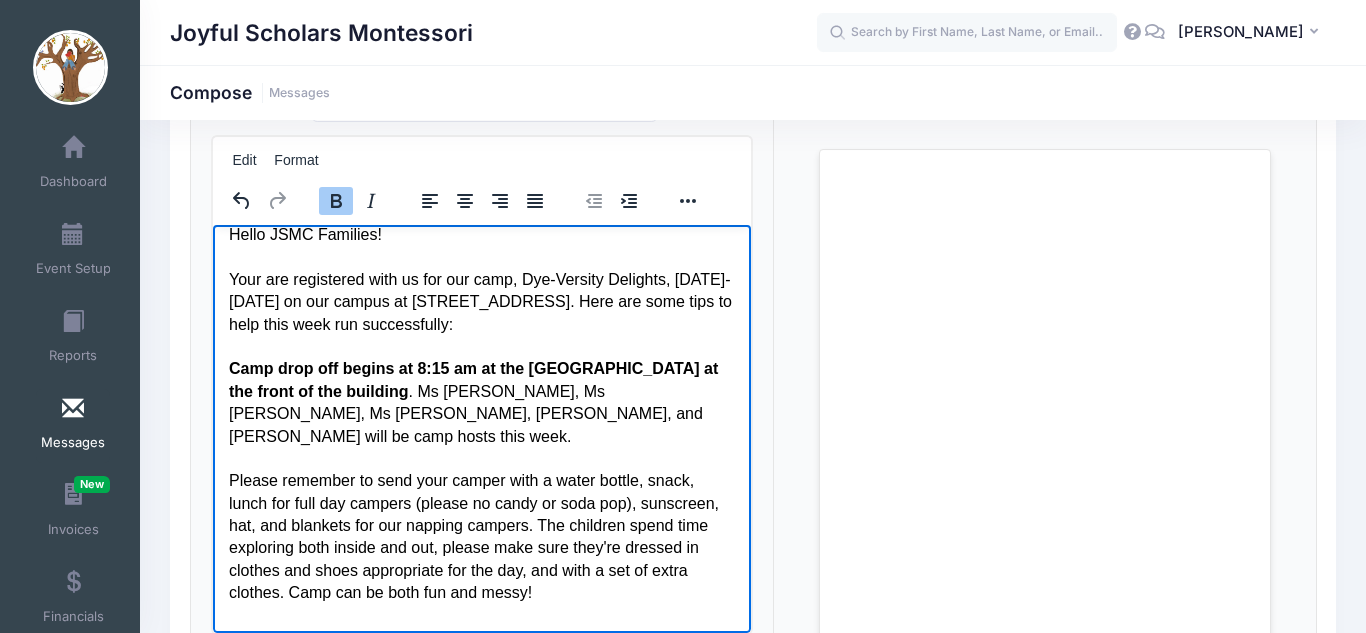 click on "Please remember to send your camper with a water bottle, snack, lunch for full day campers (please no candy or soda pop), sunscreen, hat, and blankets for our napping campers. The children spend time exploring both inside and out, please make sure they're dressed in clothes and shoes appropriate for the day, and with a set of extra clothes. Camp can be both fun and messy!" at bounding box center (481, 536) 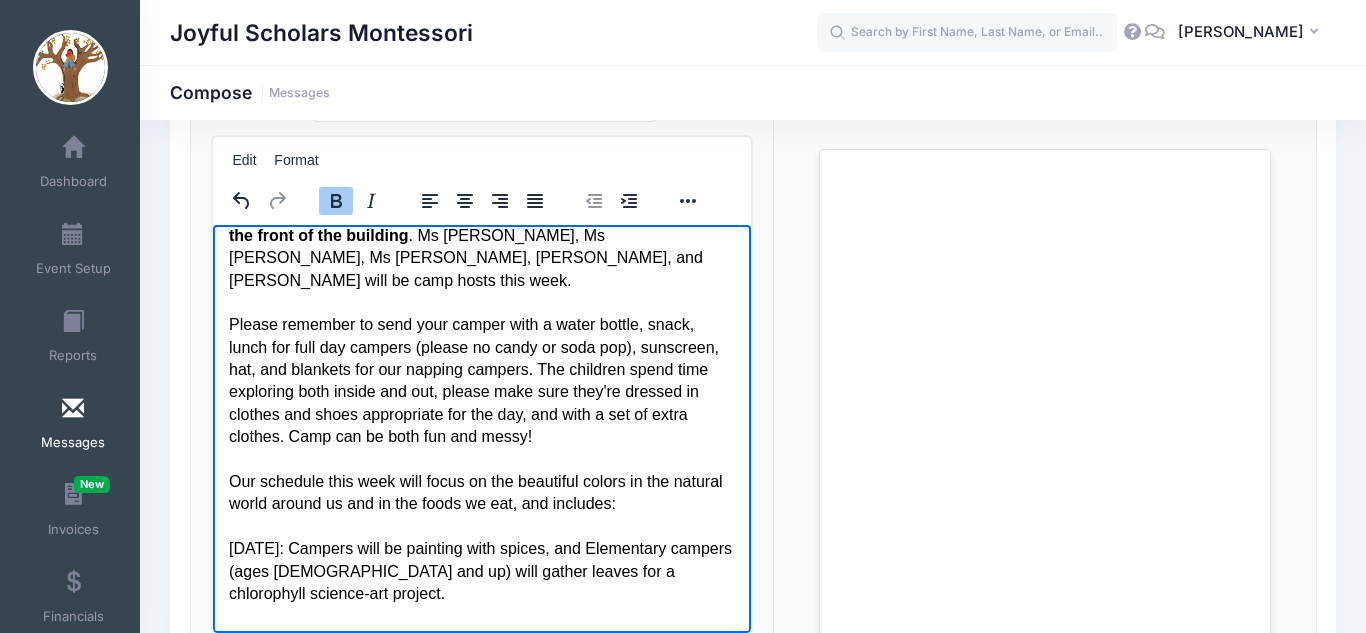 scroll, scrollTop: 151, scrollLeft: 0, axis: vertical 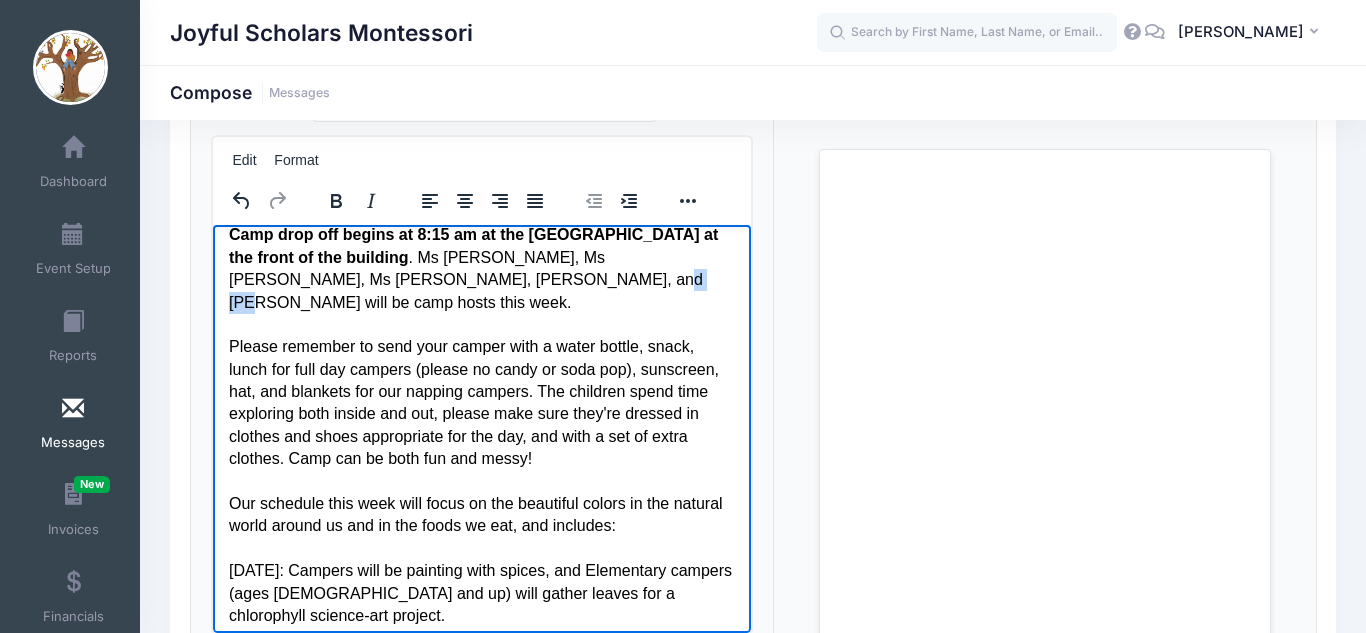 drag, startPoint x: 498, startPoint y: 278, endPoint x: 464, endPoint y: 277, distance: 34.0147 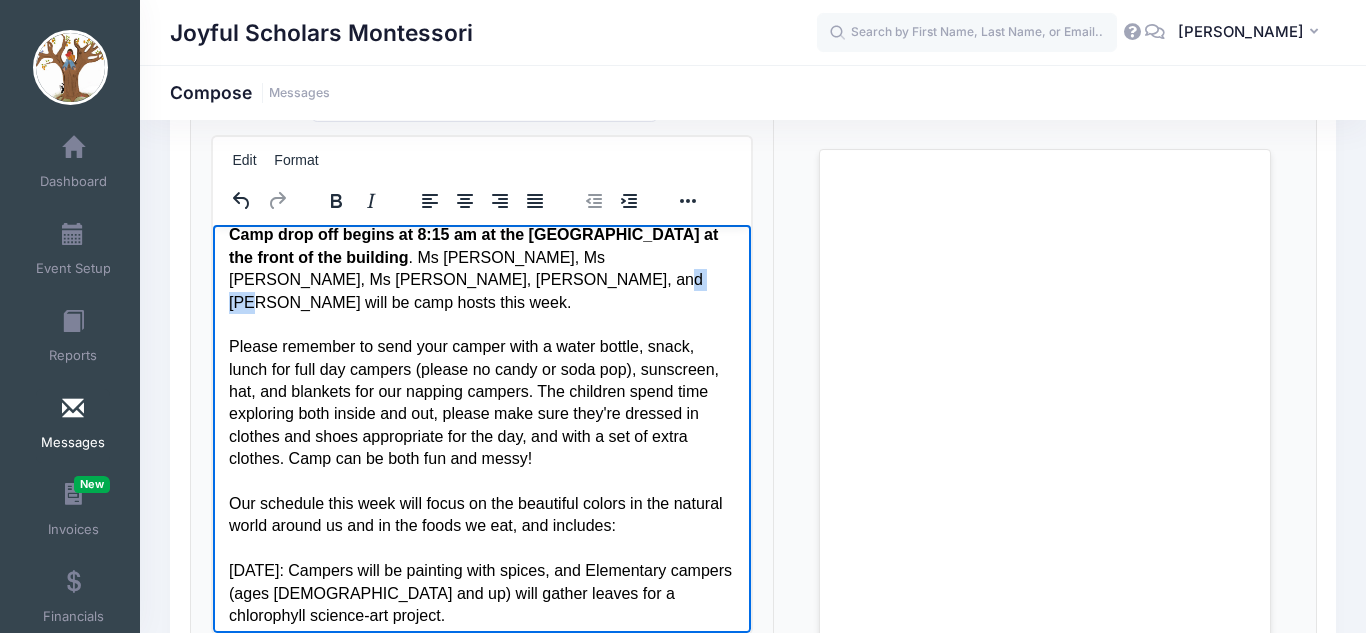 click on "Camp drop off begins at 8:15 am at the black Primary playground gate at the front of the building . Ms Rachel, Ms Felicia, Ms Daniela, Ms Ivy, and Mr Michael will be camp hosts this week." at bounding box center (481, 268) 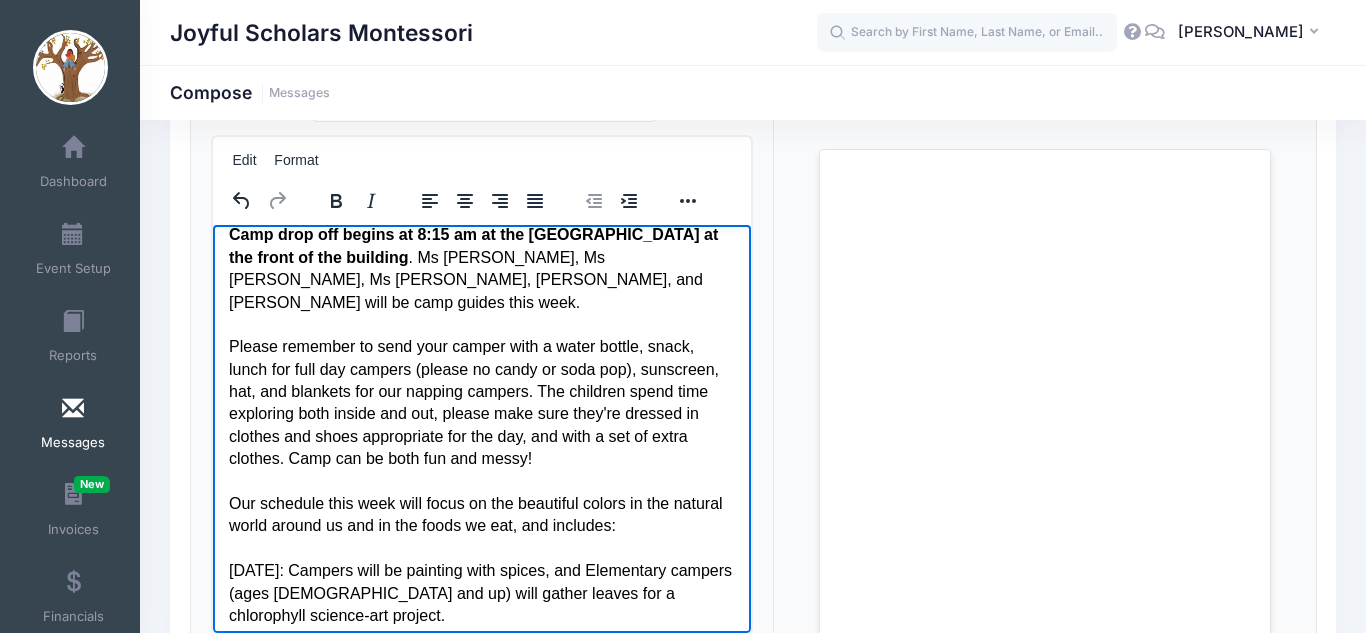 click on "Please remember to send your camper with a water bottle, snack, lunch for full day campers (please no candy or soda pop), sunscreen, hat, and blankets for our napping campers. The children spend time exploring both inside and out, please make sure they're dressed in clothes and shoes appropriate for the day, and with a set of extra clothes. Camp can be both fun and messy!" at bounding box center [481, 402] 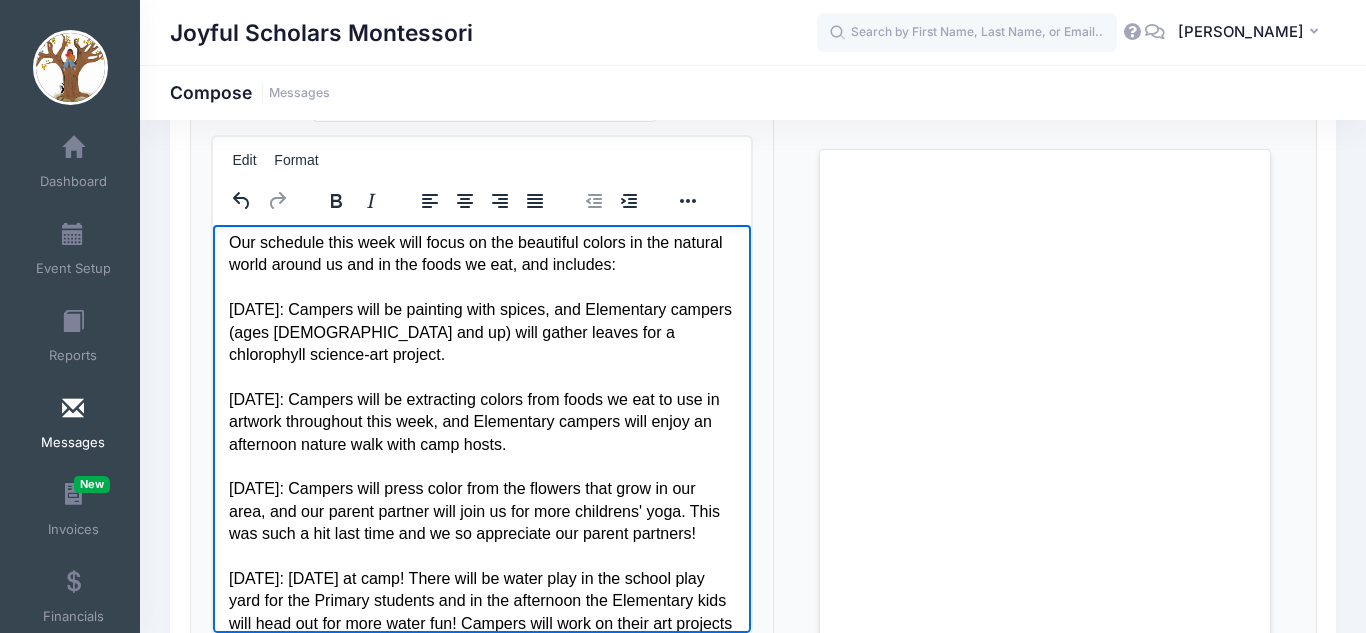 scroll, scrollTop: 435, scrollLeft: 0, axis: vertical 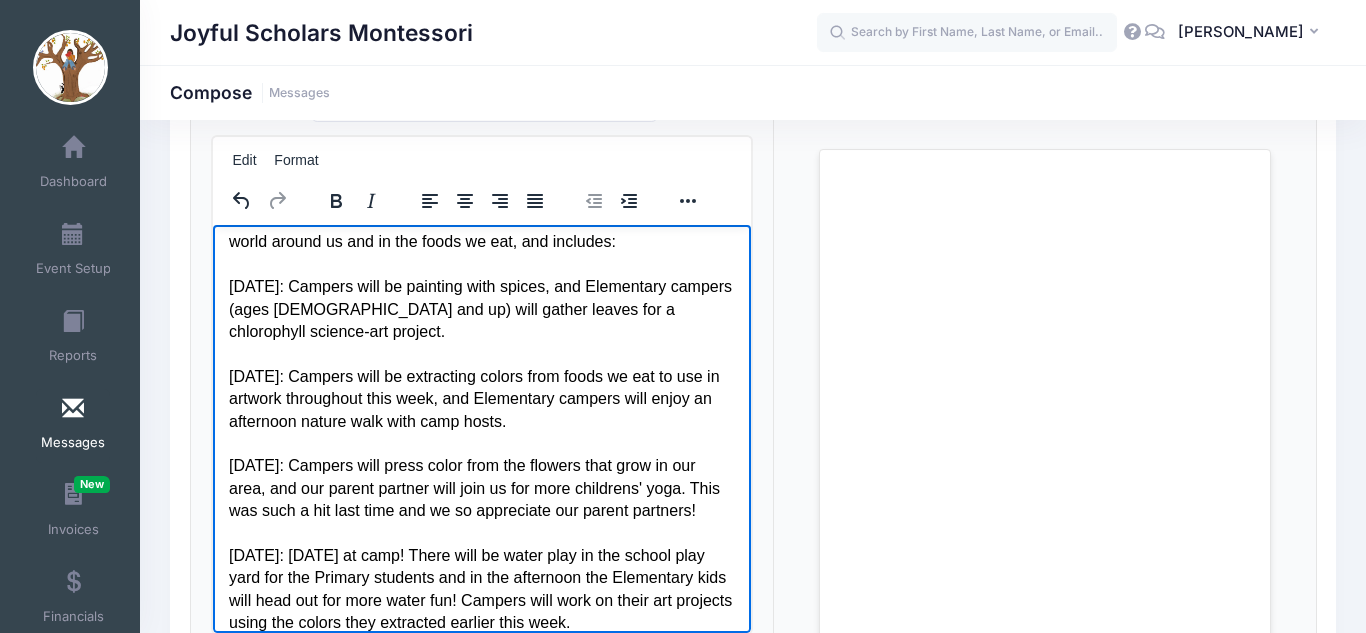 click on "Monday: Campers will be painting with spices, and Elementary campers (ages 5 and up) will gather leaves for a chlorophyll science-art project." at bounding box center [481, 308] 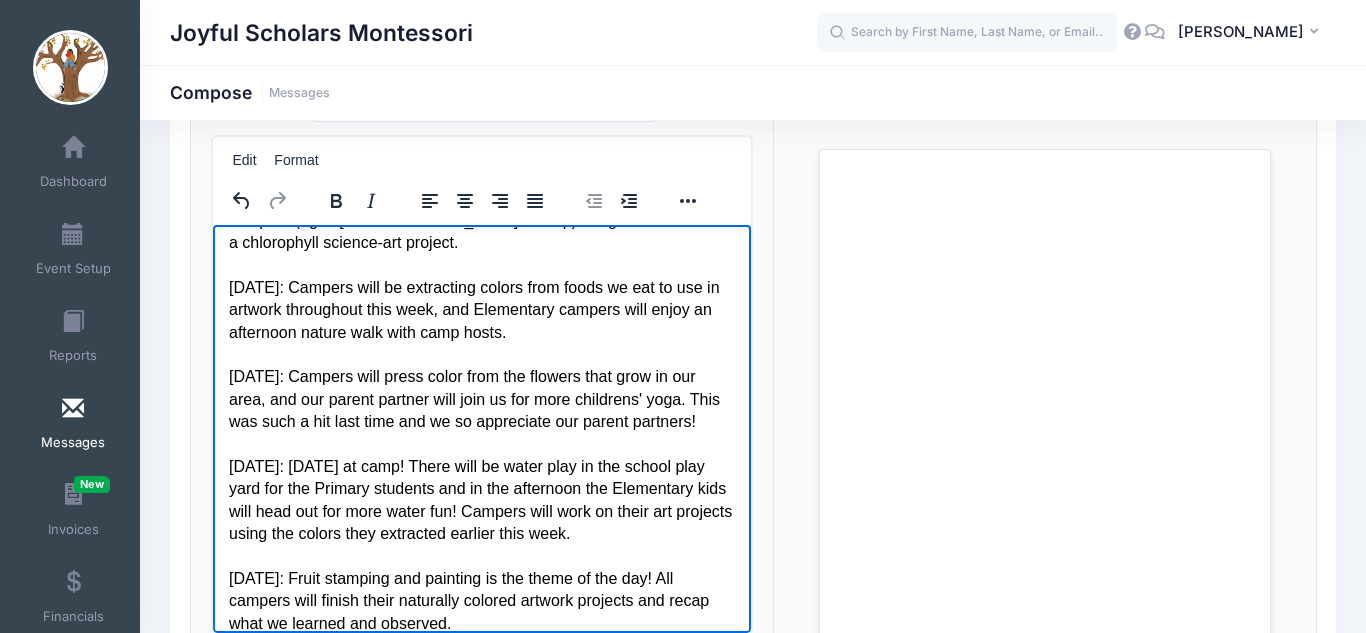 scroll, scrollTop: 547, scrollLeft: 0, axis: vertical 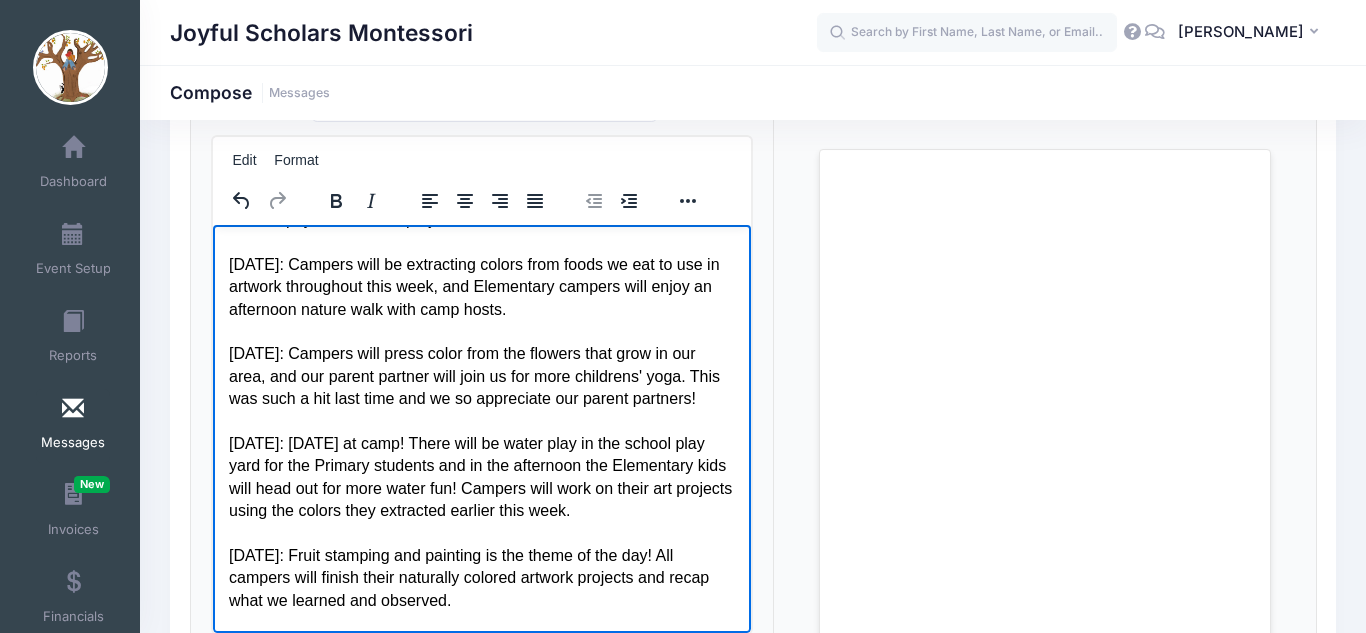 click on "Tuesday: Campers will be extracting colors from foods we eat to use in artwork throughout this week, and Elementary campers will enjoy an afternoon nature walk with camp hosts." at bounding box center [481, 286] 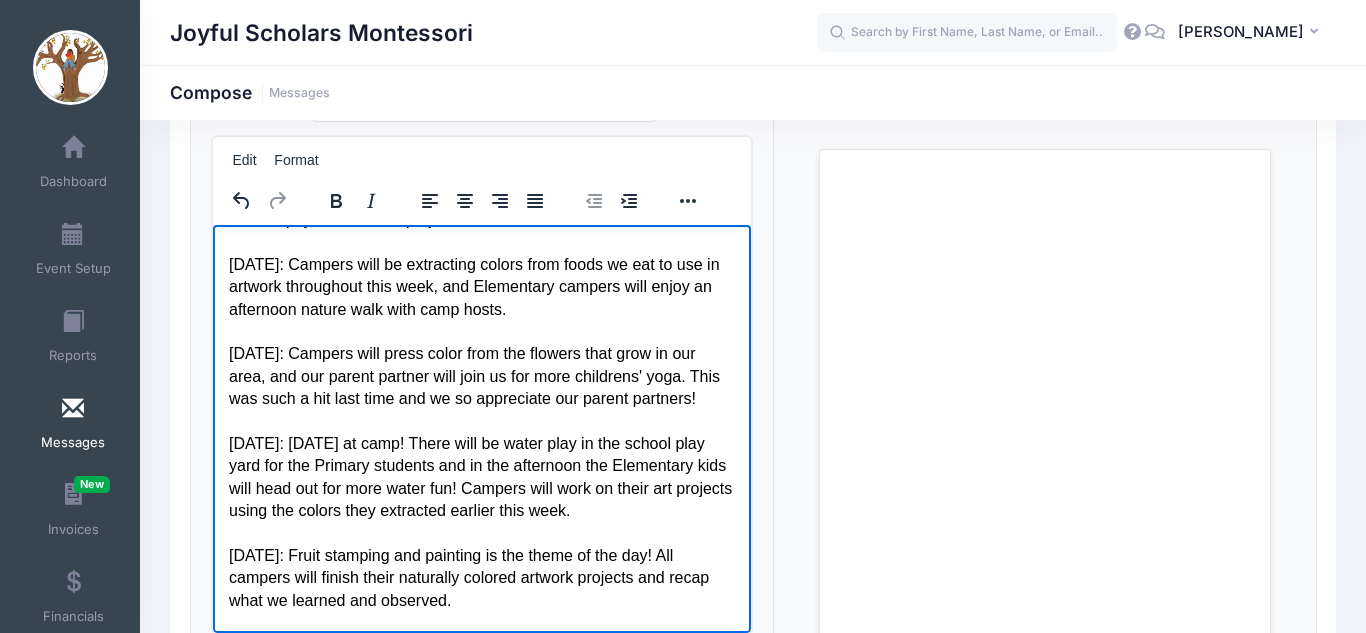 scroll, scrollTop: 531, scrollLeft: 0, axis: vertical 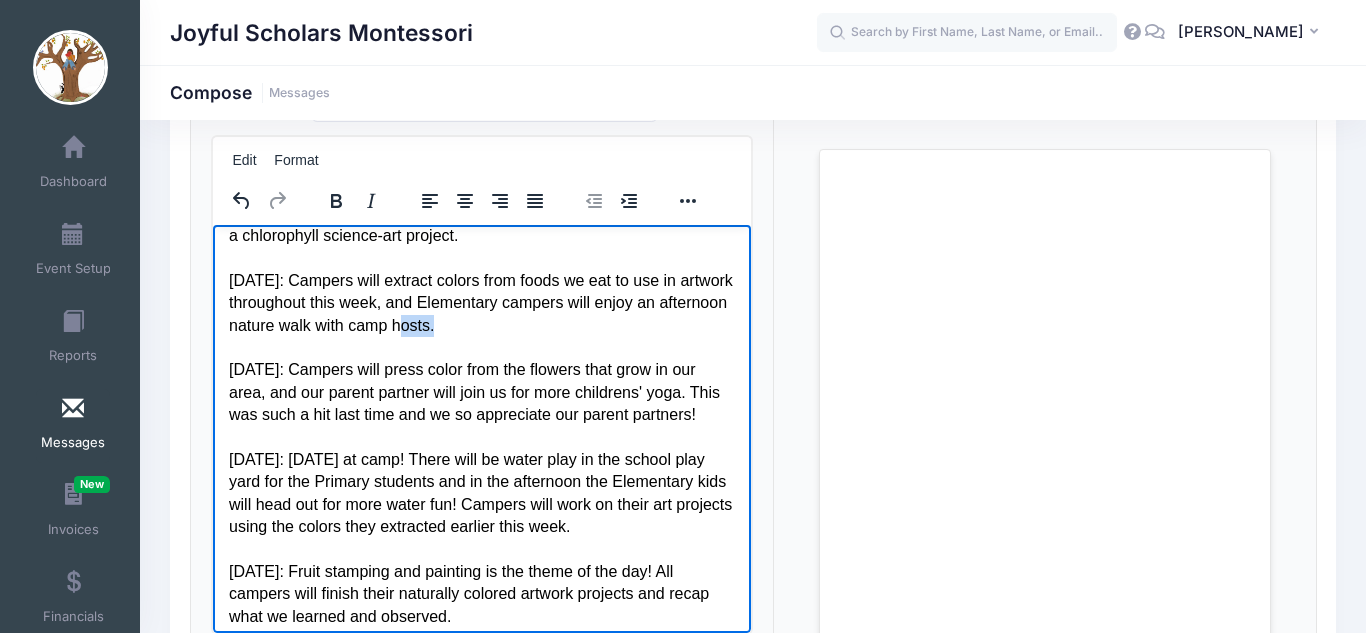 drag, startPoint x: 503, startPoint y: 301, endPoint x: 467, endPoint y: 303, distance: 36.05551 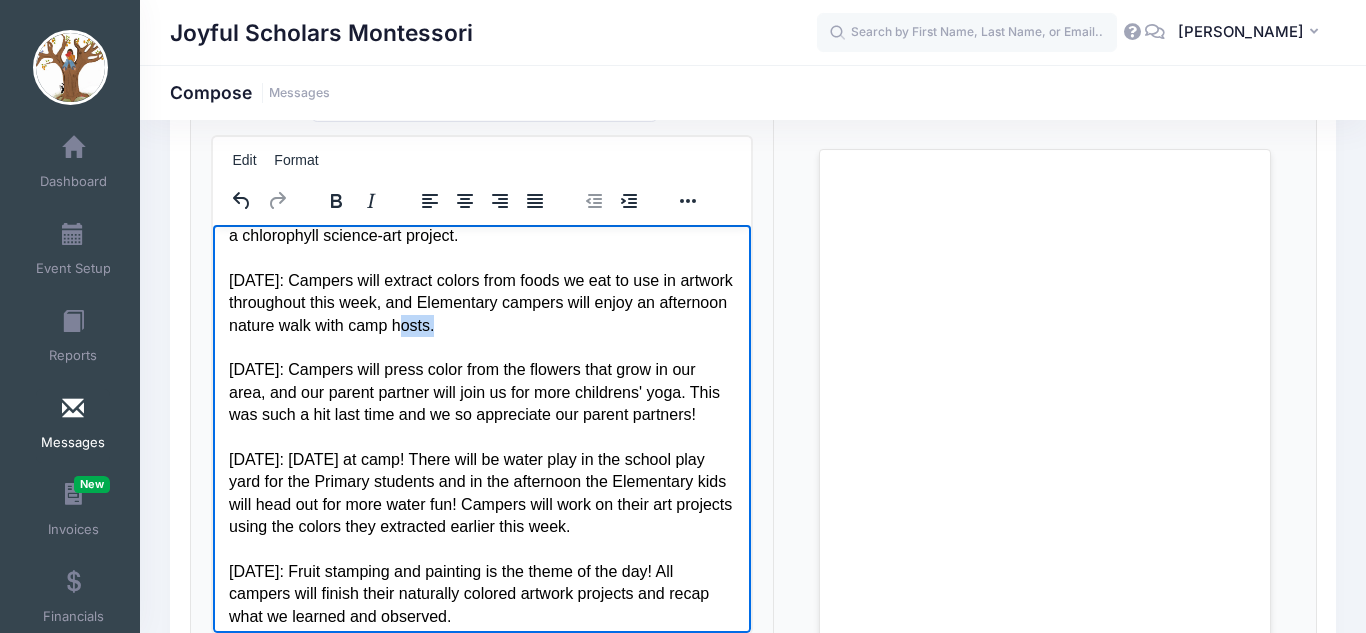click on "Tuesday: Campers will extract colors from foods we eat to use in artwork throughout this week, and Elementary campers will enjoy an afternoon nature walk with camp hosts." at bounding box center [481, 302] 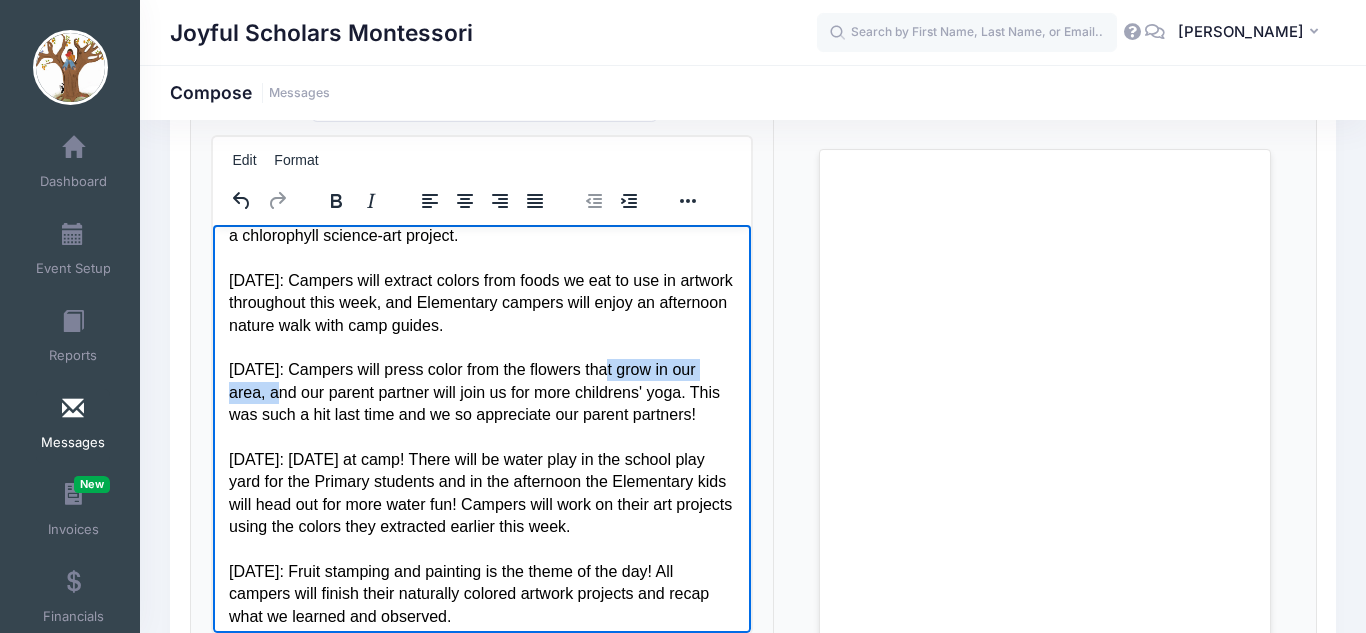 drag, startPoint x: 611, startPoint y: 347, endPoint x: 259, endPoint y: 369, distance: 352.68683 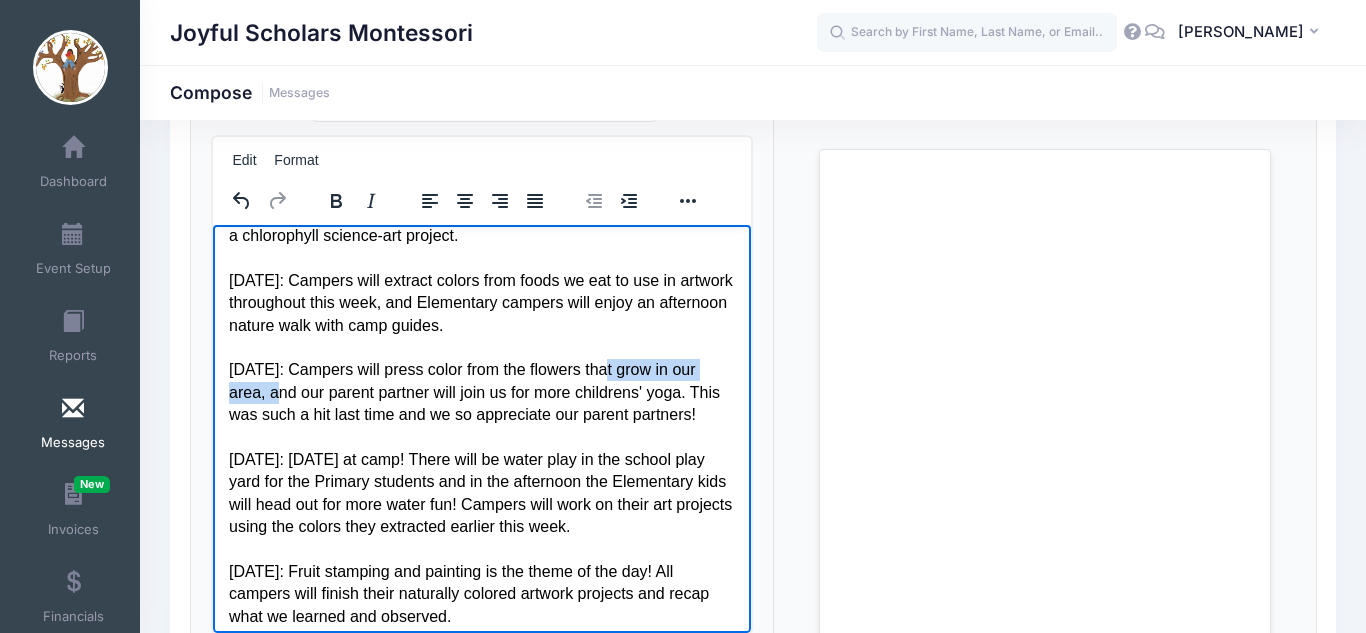 click on "Wednesday: Campers will press color from the flowers that grow in our area, and our parent partner will join us for more childrens' yoga. This was such a hit last time and we so appreciate our parent partners!" at bounding box center [481, 391] 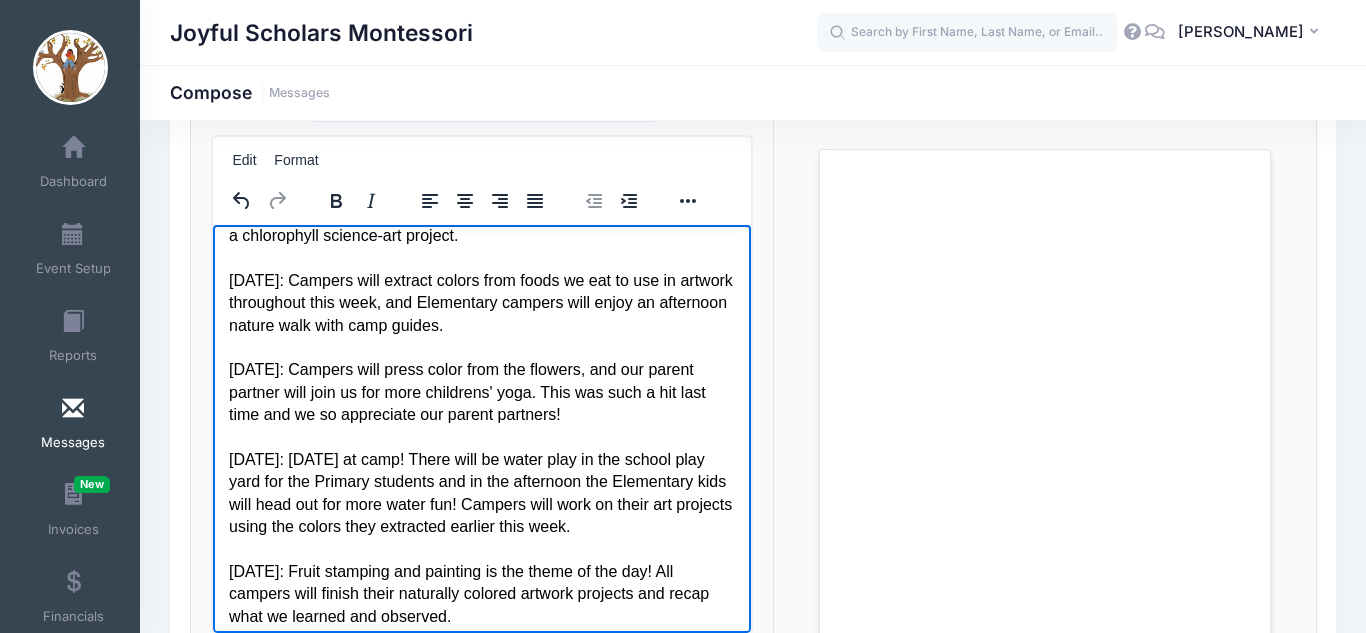 click at bounding box center [481, 437] 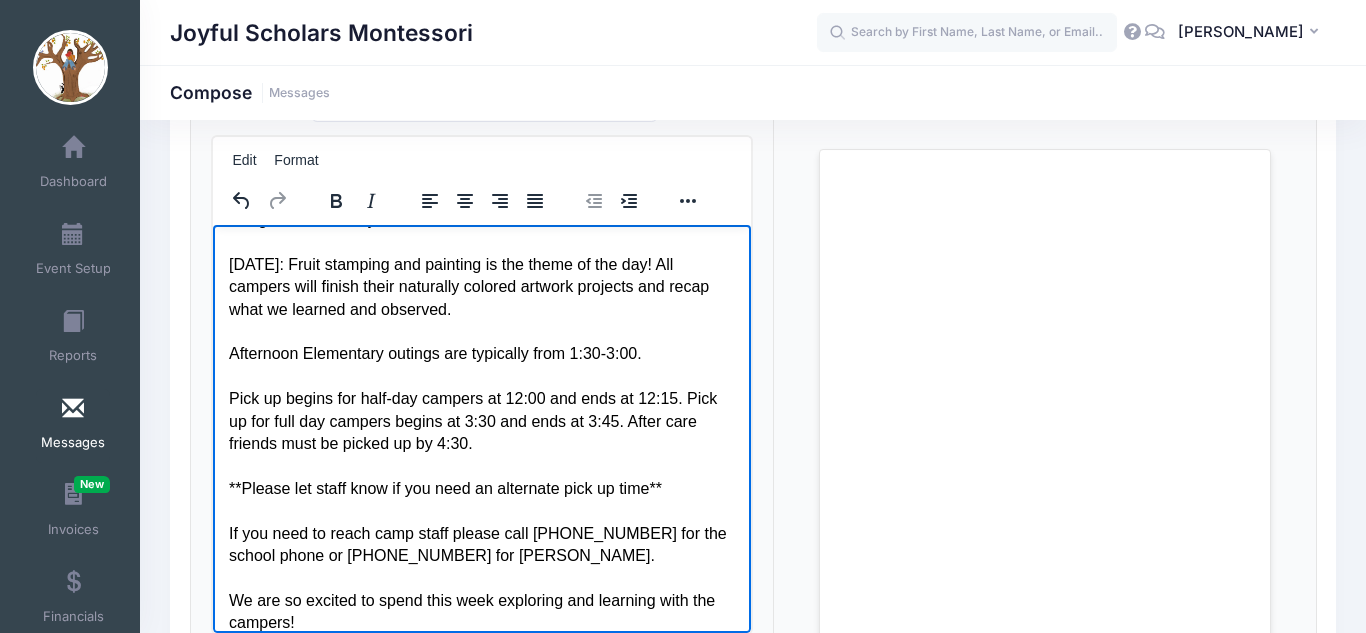 scroll, scrollTop: 860, scrollLeft: 0, axis: vertical 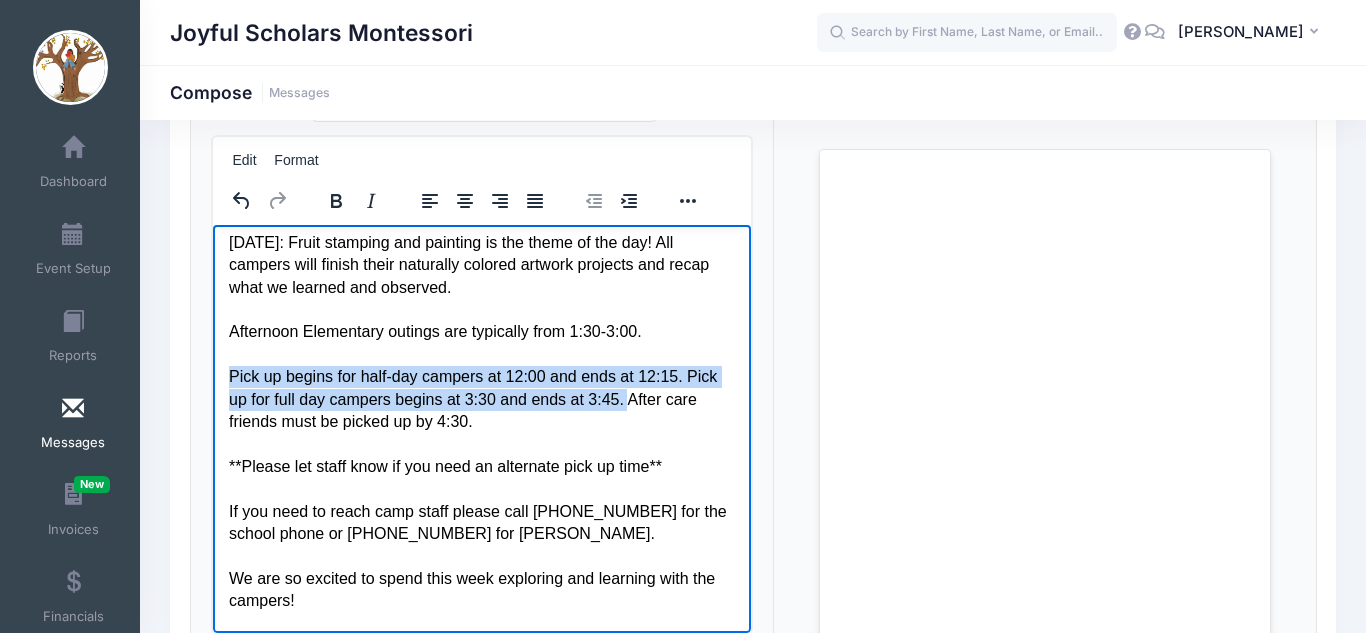 drag, startPoint x: 231, startPoint y: 352, endPoint x: 625, endPoint y: 384, distance: 395.29736 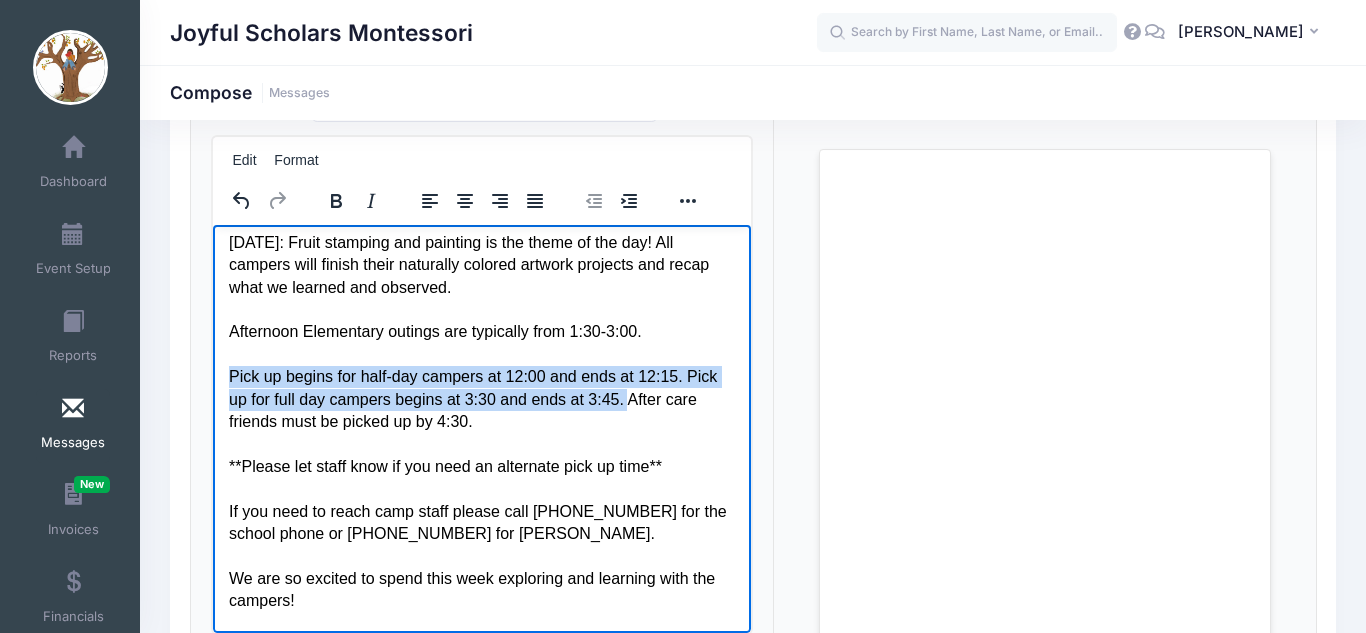 click on "Pick up begins for half-day campers at 12:00 and ends at 12:15. Pick up for full day campers begins at 3:30 and ends at 3:45. After care friends must be picked up by 4:30." at bounding box center (481, 398) 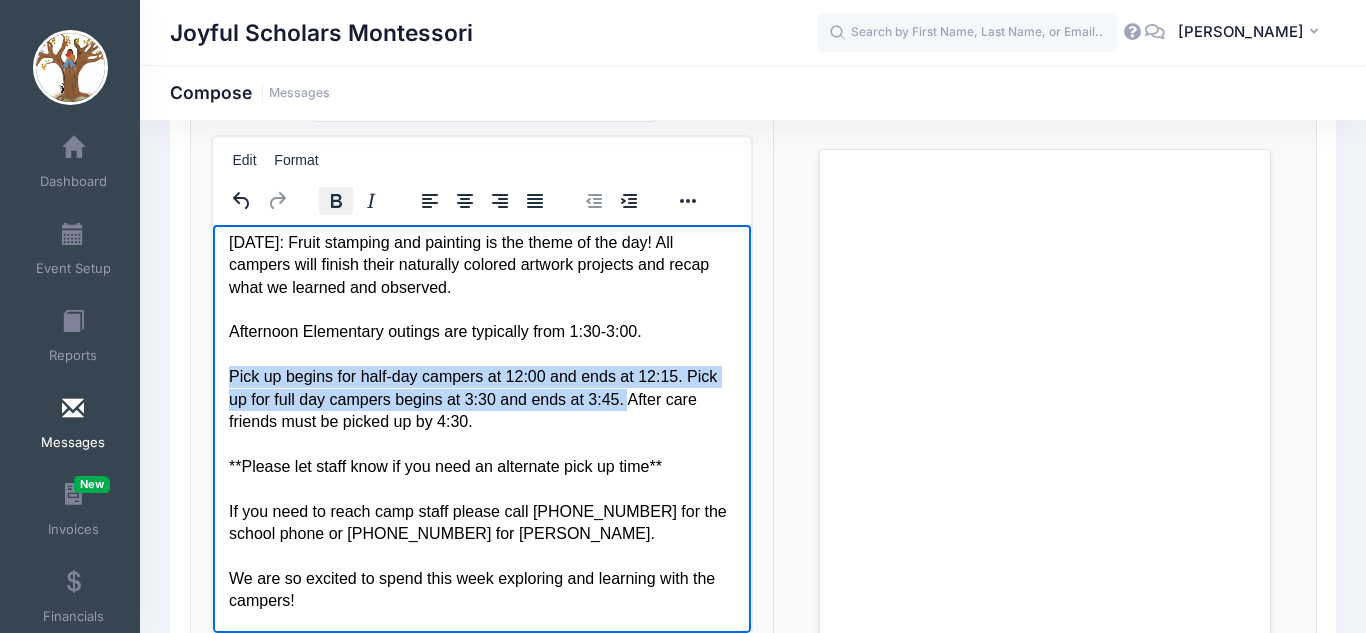 click 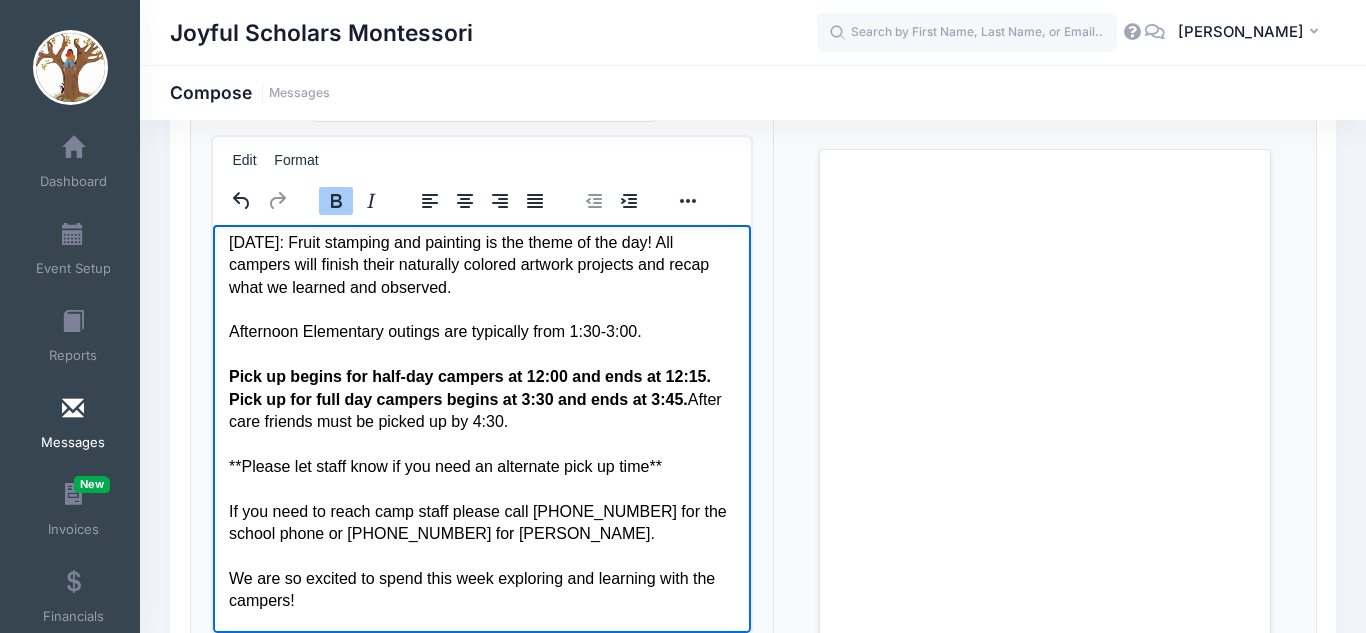 click at bounding box center [481, 443] 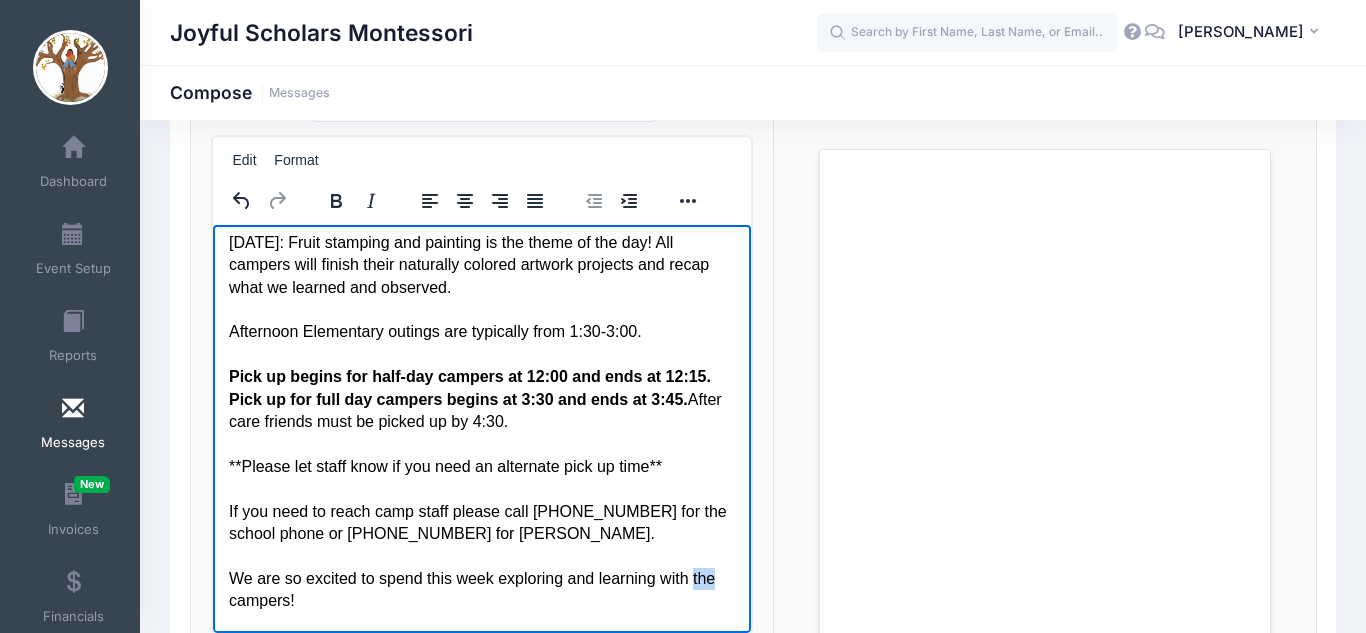 drag, startPoint x: 706, startPoint y: 560, endPoint x: 685, endPoint y: 559, distance: 21.023796 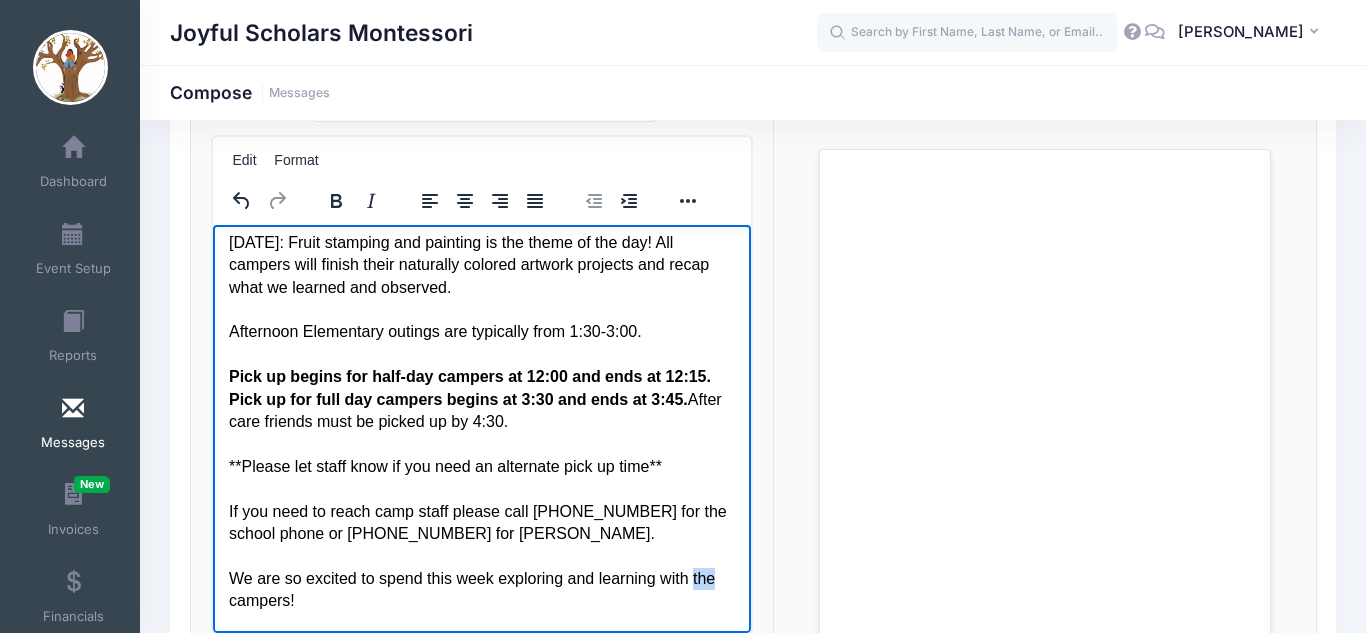 click on "We are so excited to spend this week exploring and learning with the campers!" at bounding box center [481, 589] 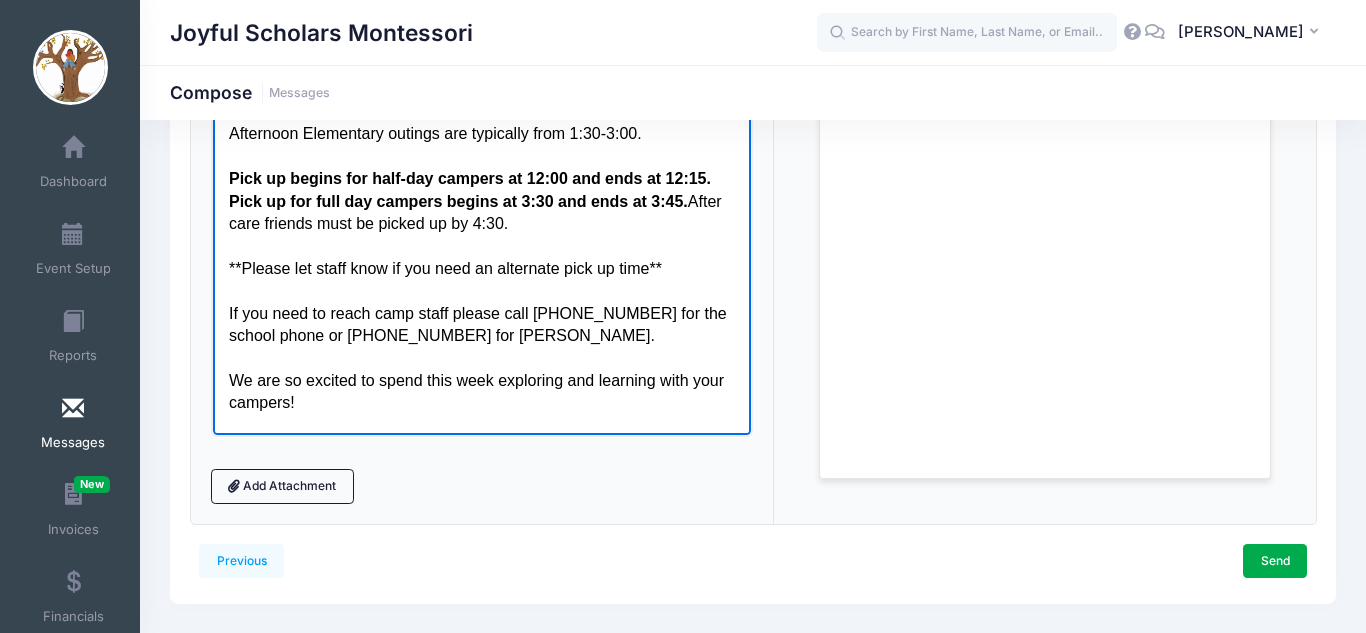 scroll, scrollTop: 373, scrollLeft: 0, axis: vertical 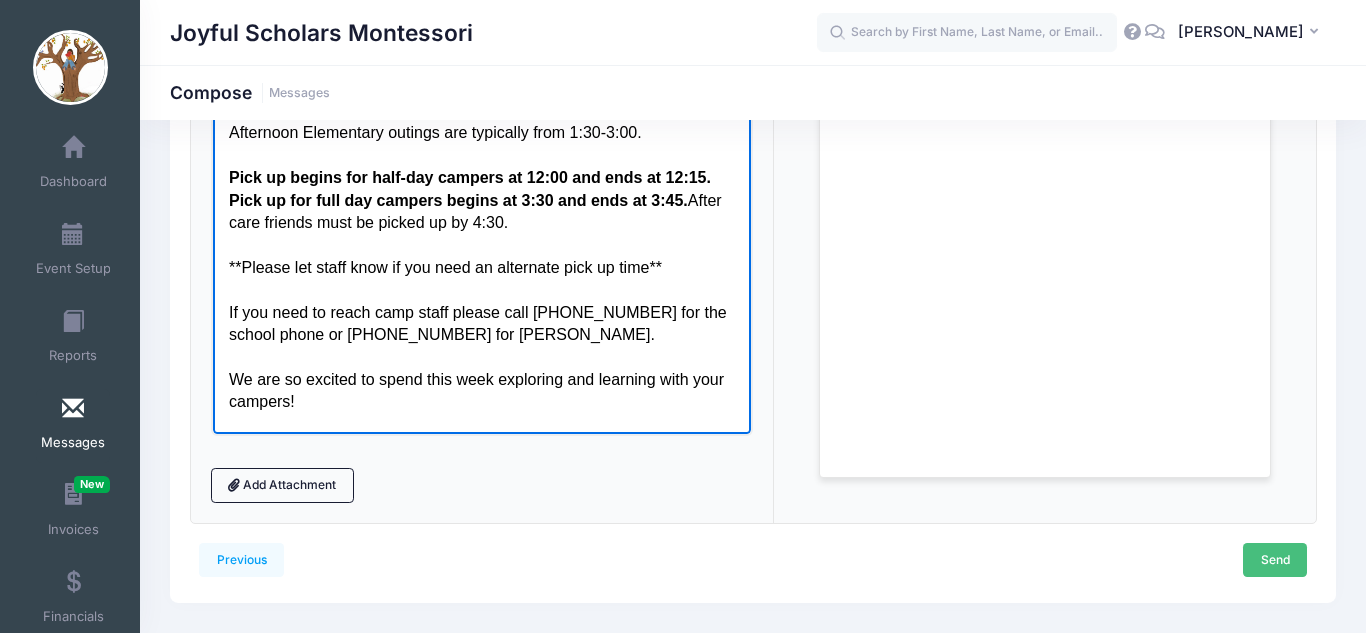 click on "Send" at bounding box center (1275, 560) 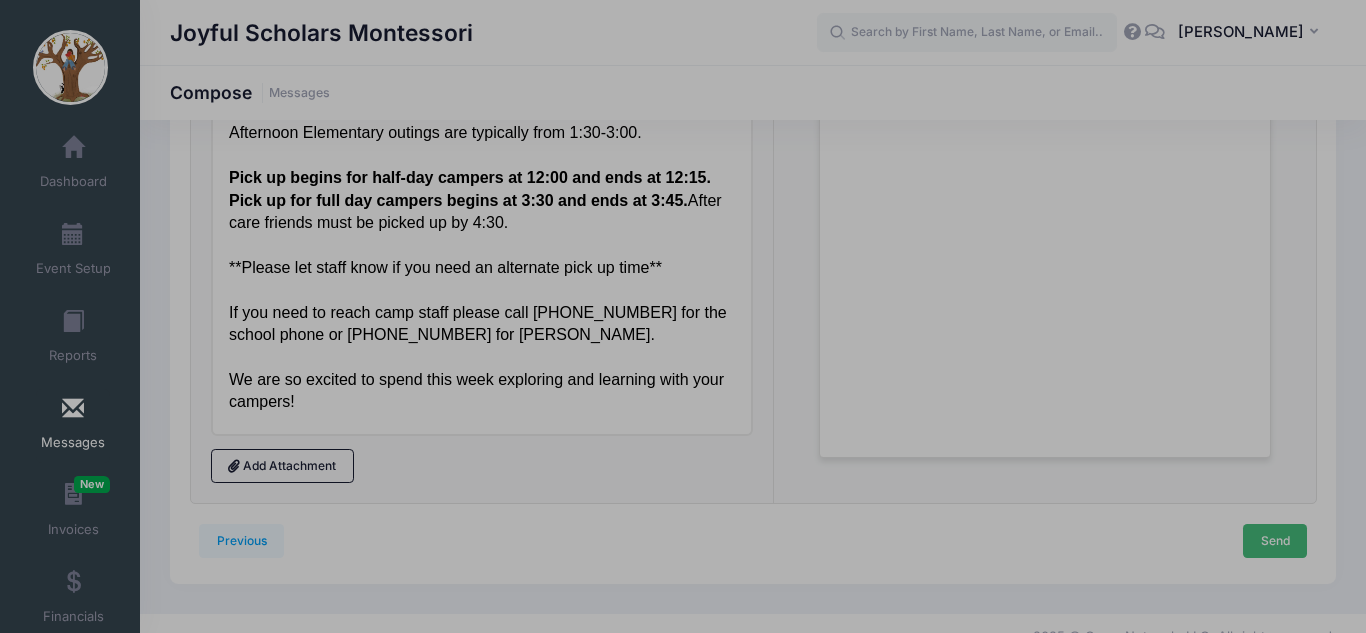 scroll, scrollTop: 0, scrollLeft: 0, axis: both 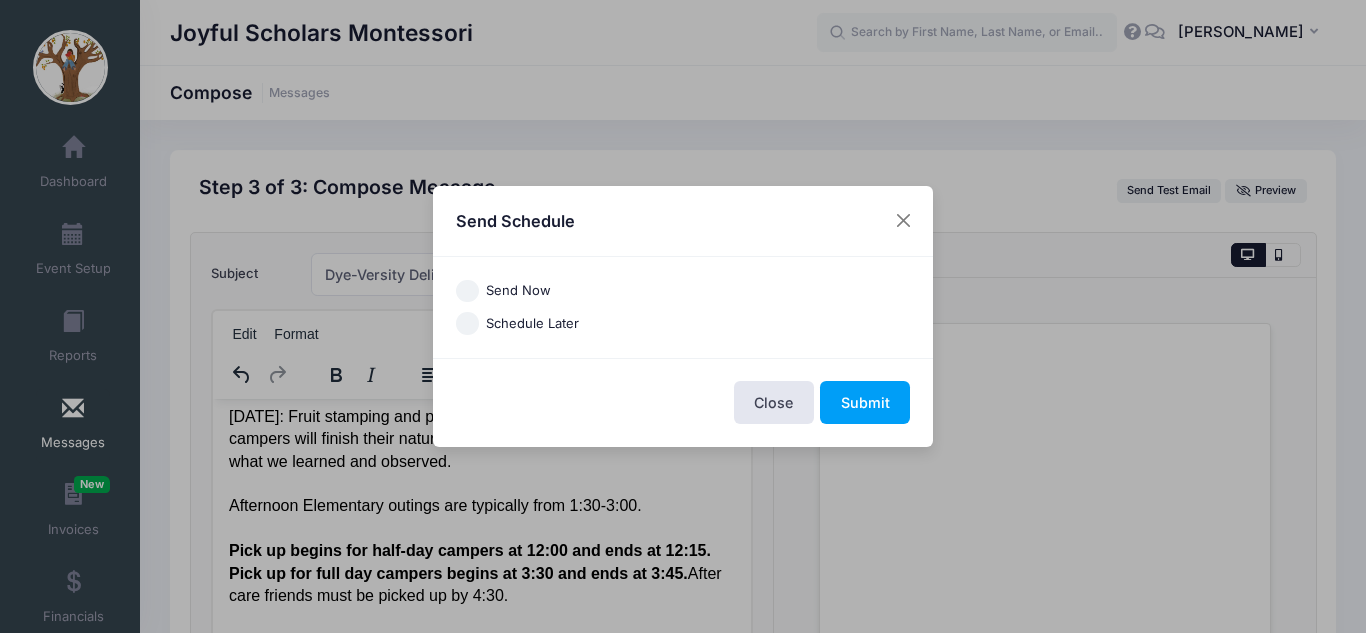 click on "Schedule Later" at bounding box center (532, 324) 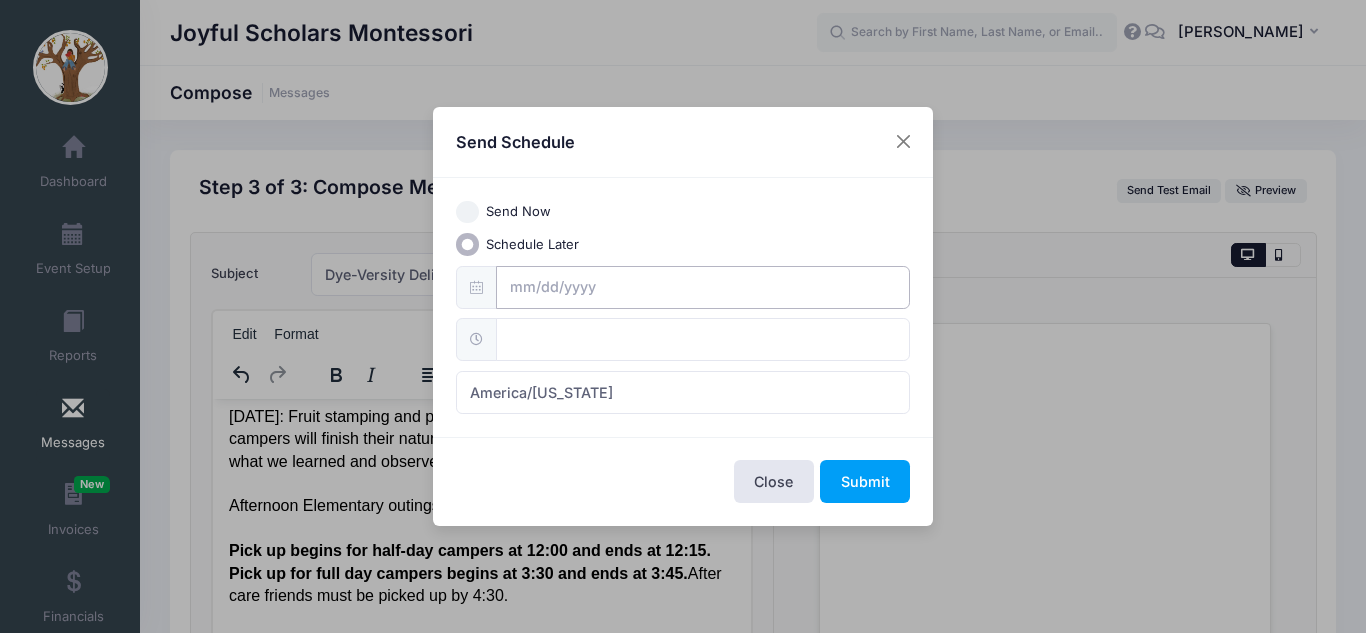 click at bounding box center (703, 287) 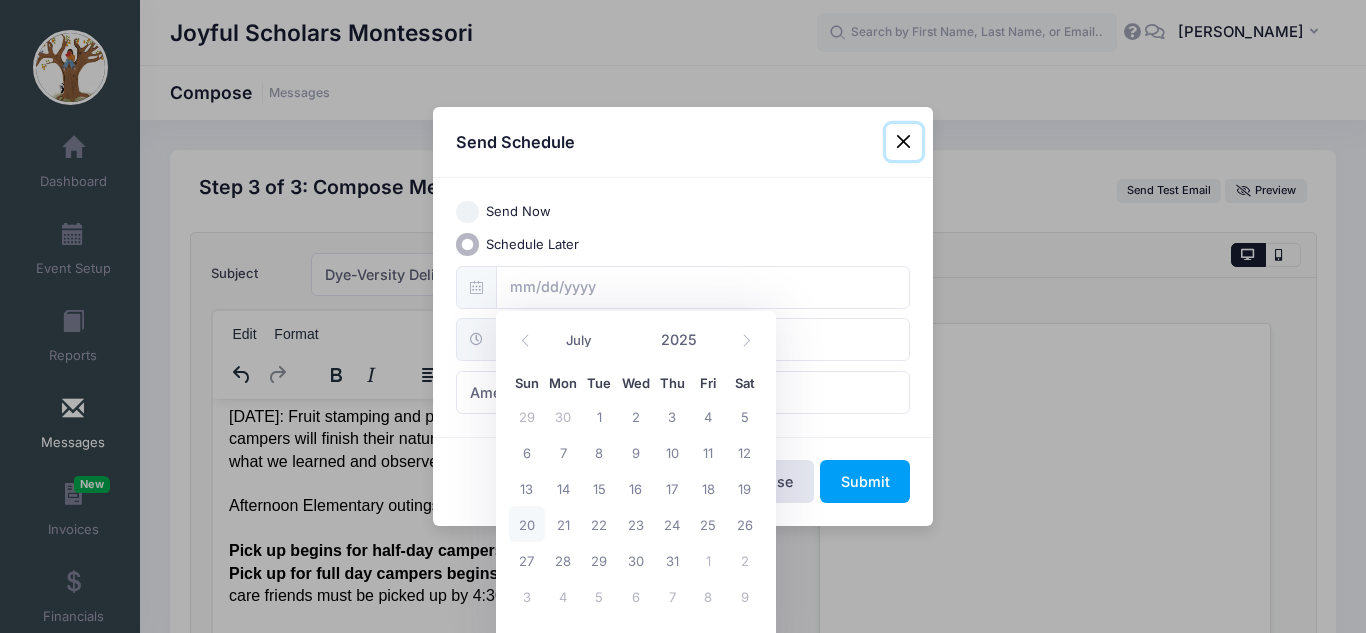 click on "20" at bounding box center [527, 524] 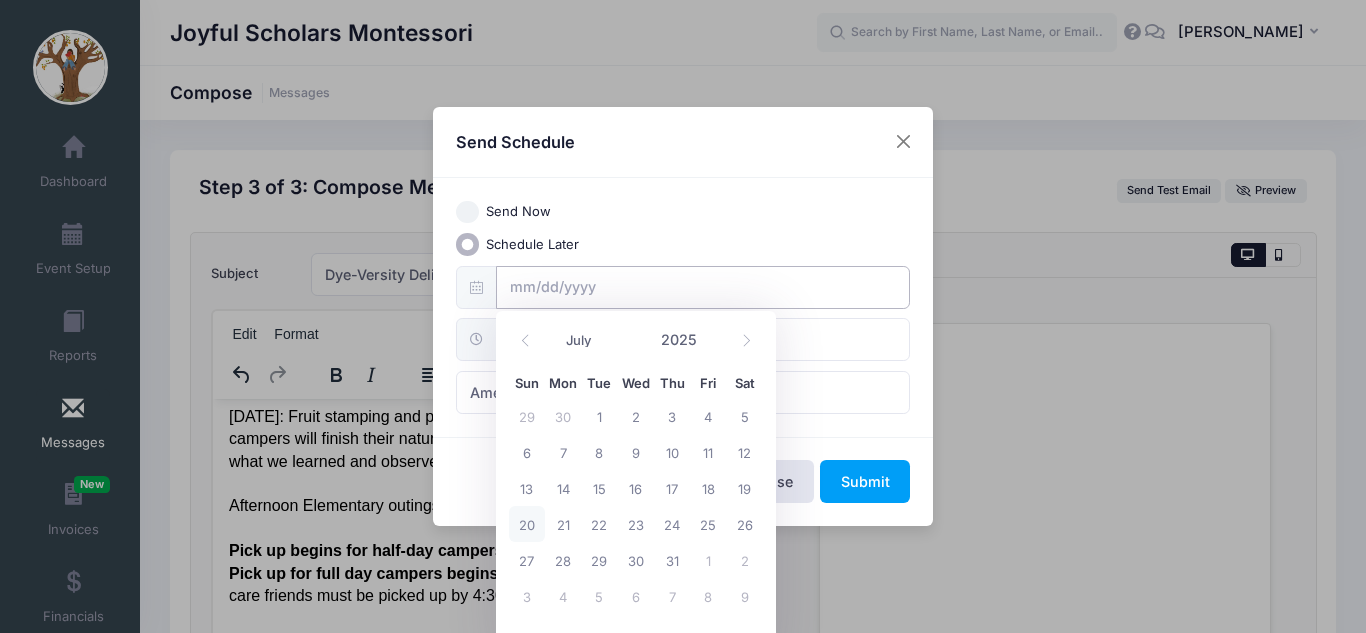 type on "07/20/2025" 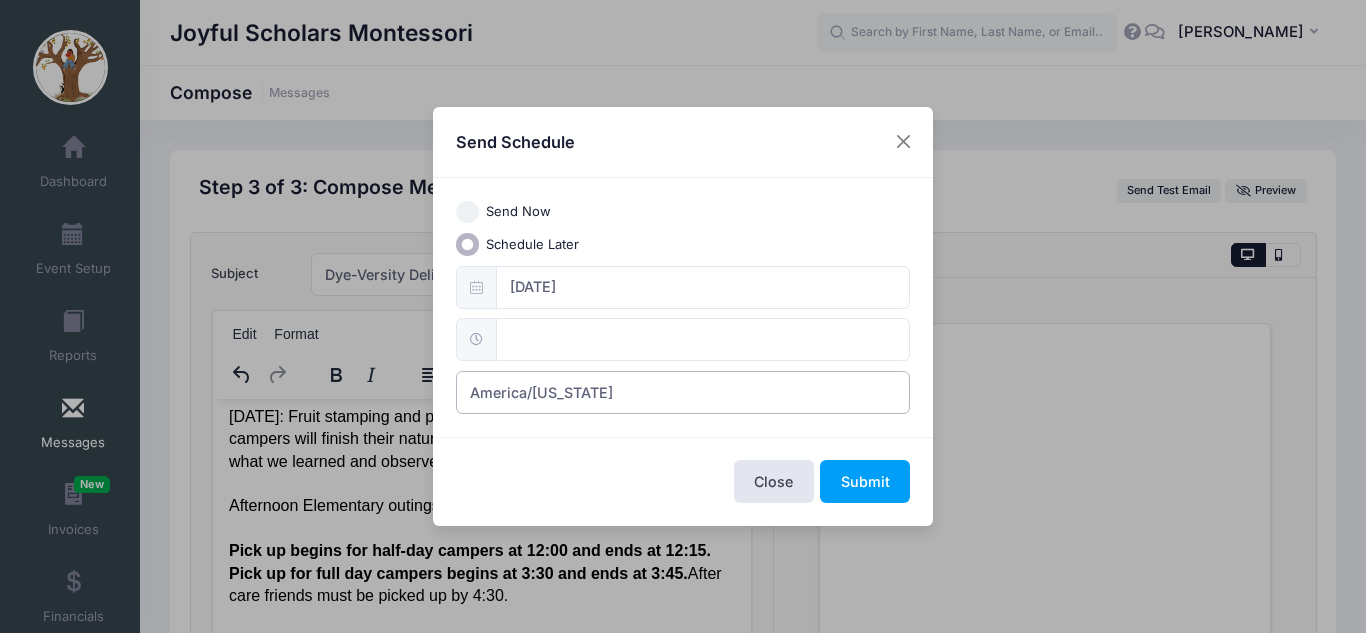 click on "America/[US_STATE]" at bounding box center (683, 392) 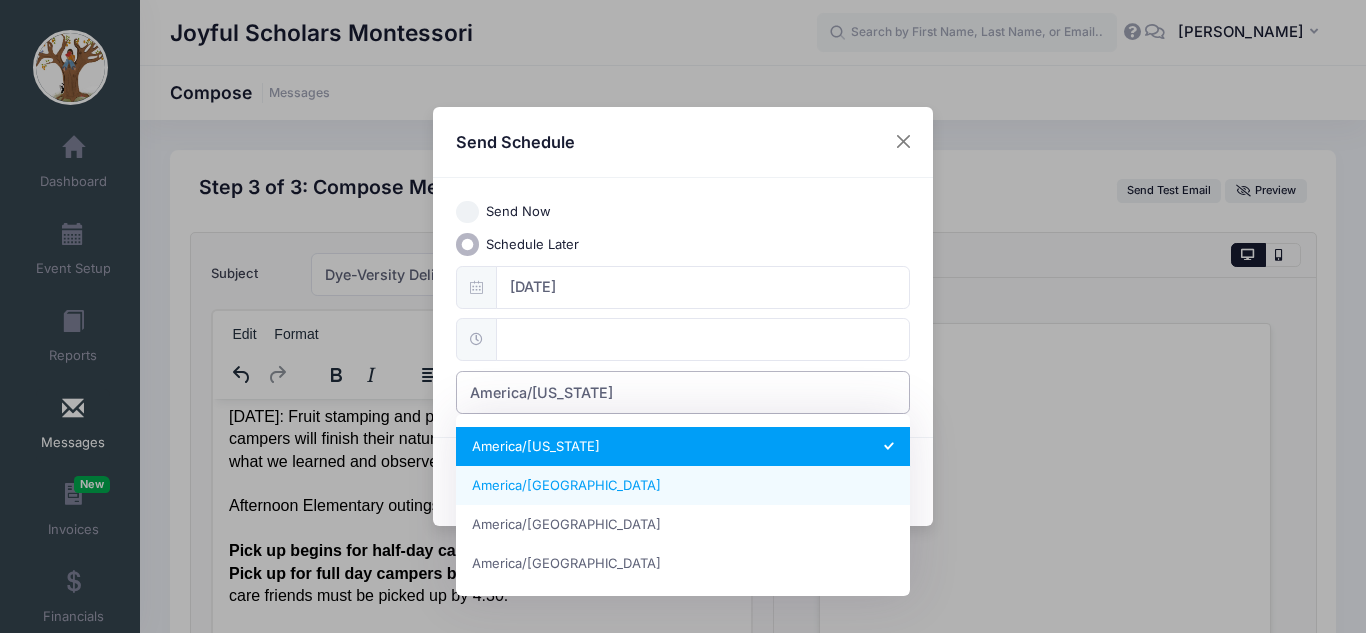 select on "America/Los_Angeles" 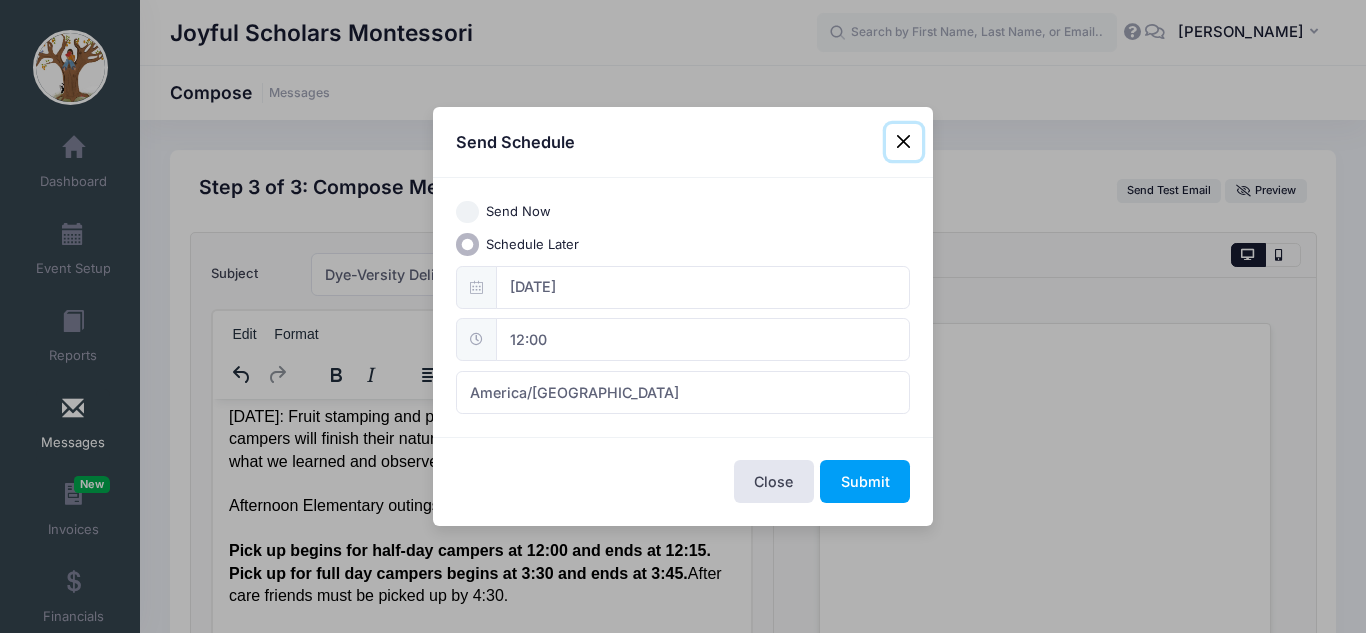 click on "12:00" at bounding box center (703, 339) 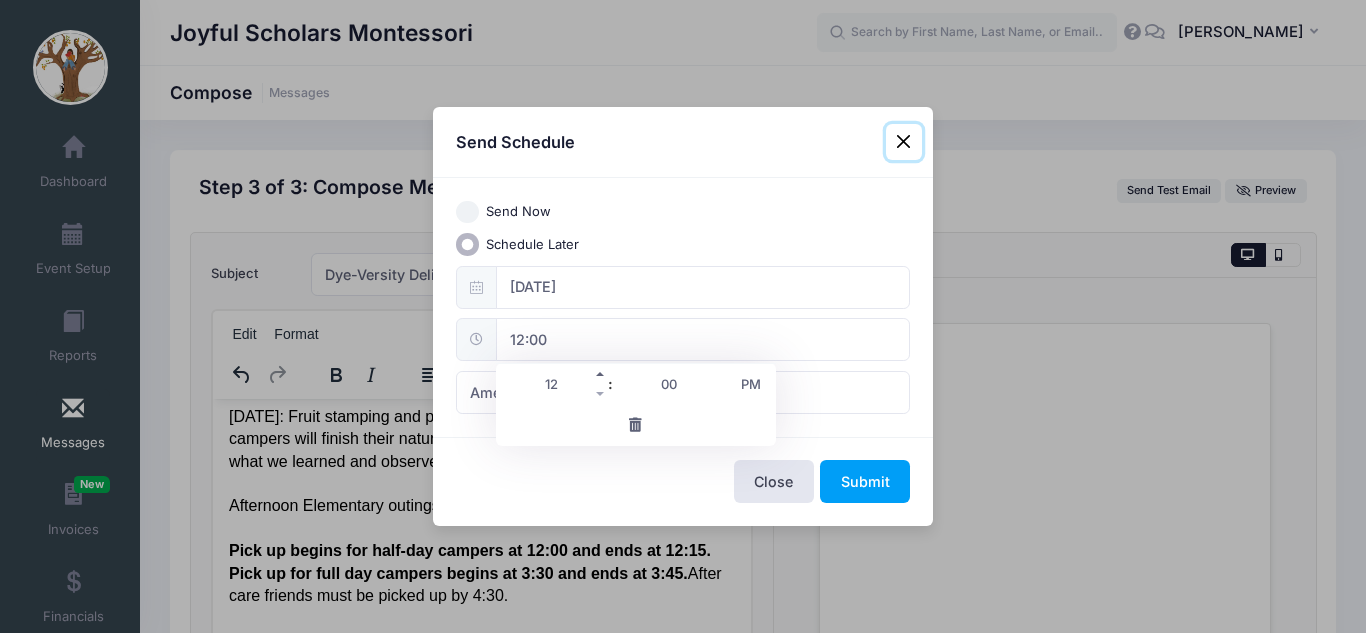 click at bounding box center (601, 374) 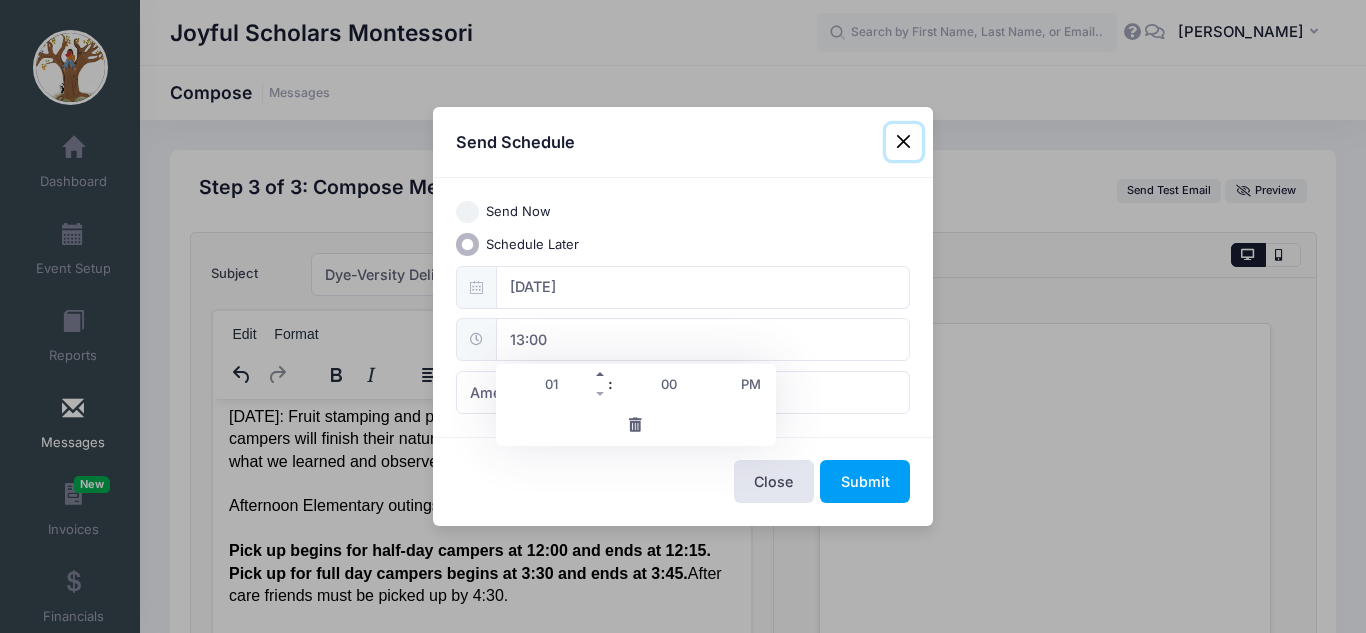 click at bounding box center (601, 374) 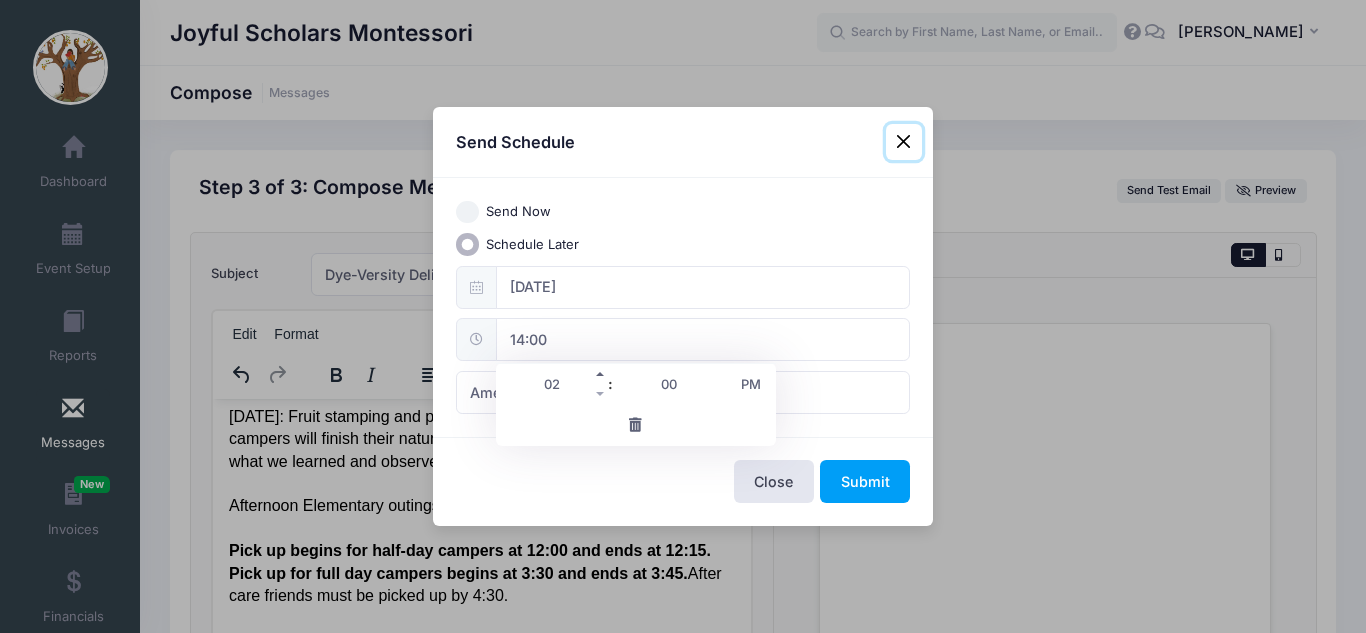 click at bounding box center [601, 374] 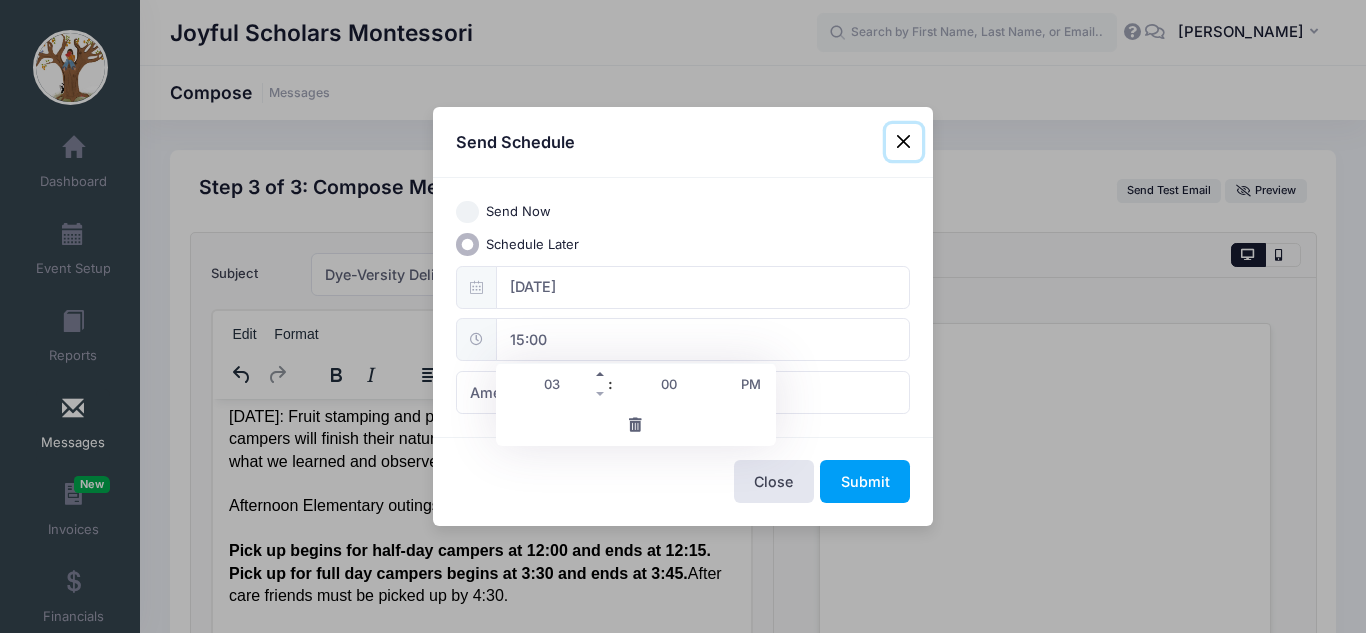 click at bounding box center [601, 374] 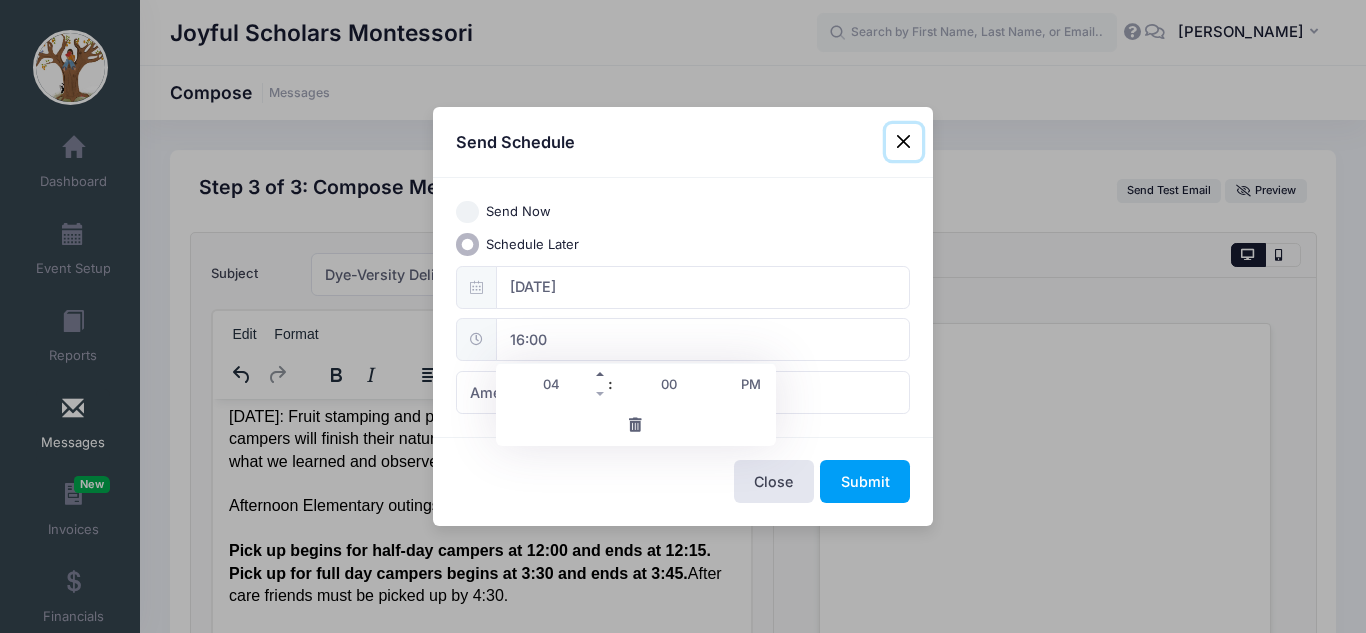 click at bounding box center [601, 374] 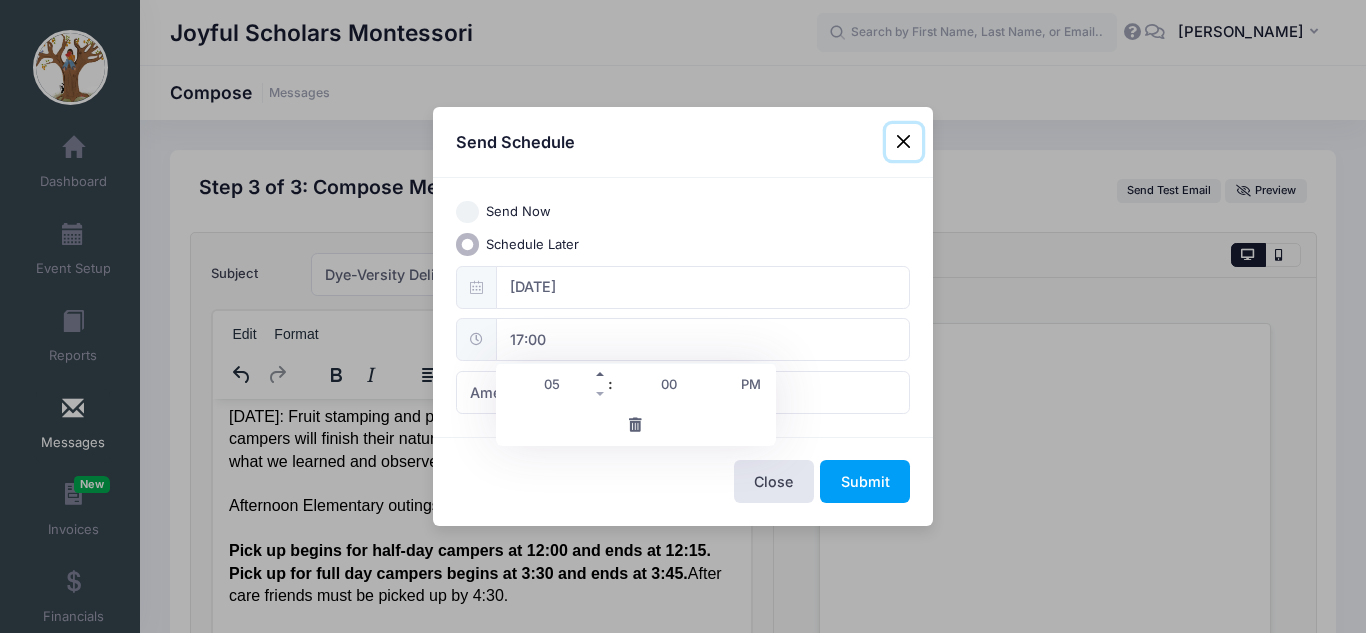 click at bounding box center (601, 374) 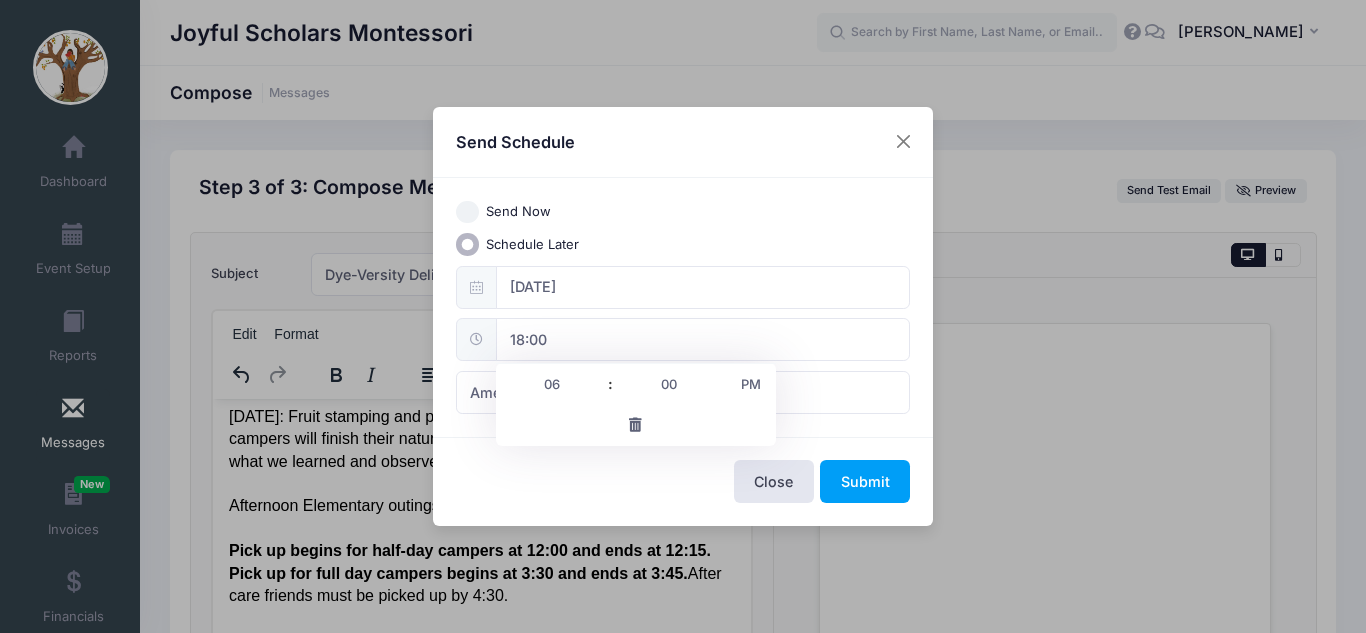 click on "Close
Submit" at bounding box center (683, 481) 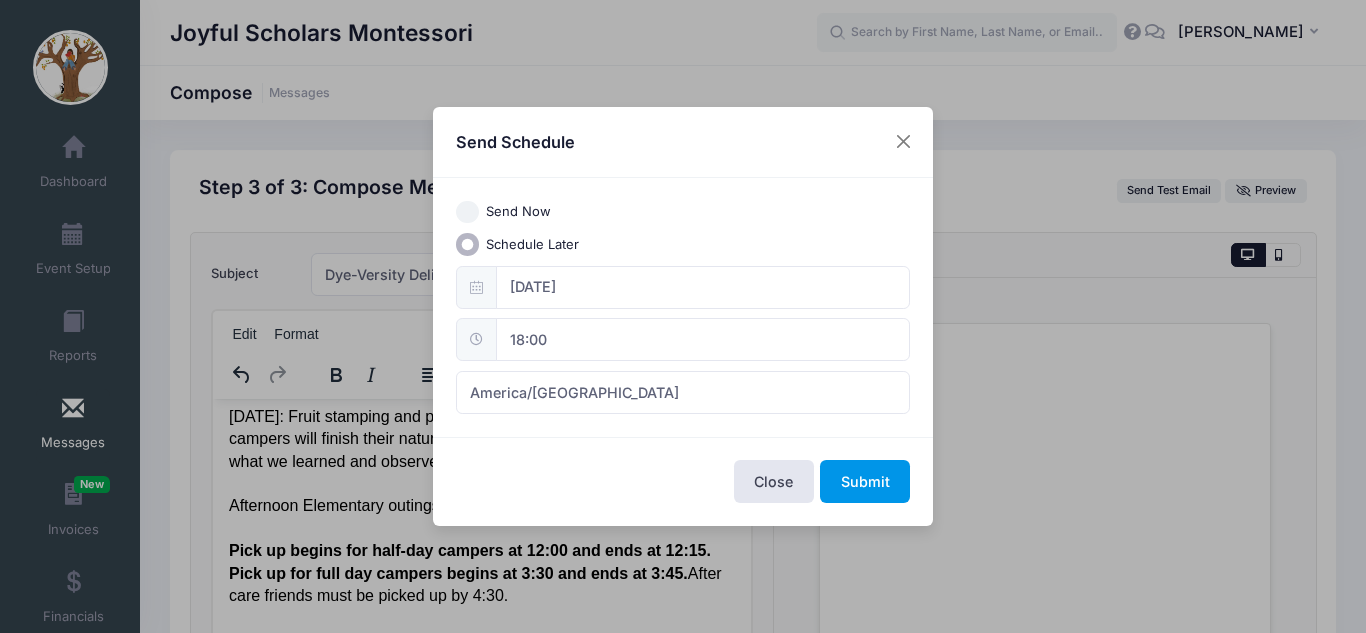 click on "Submit" at bounding box center [865, 481] 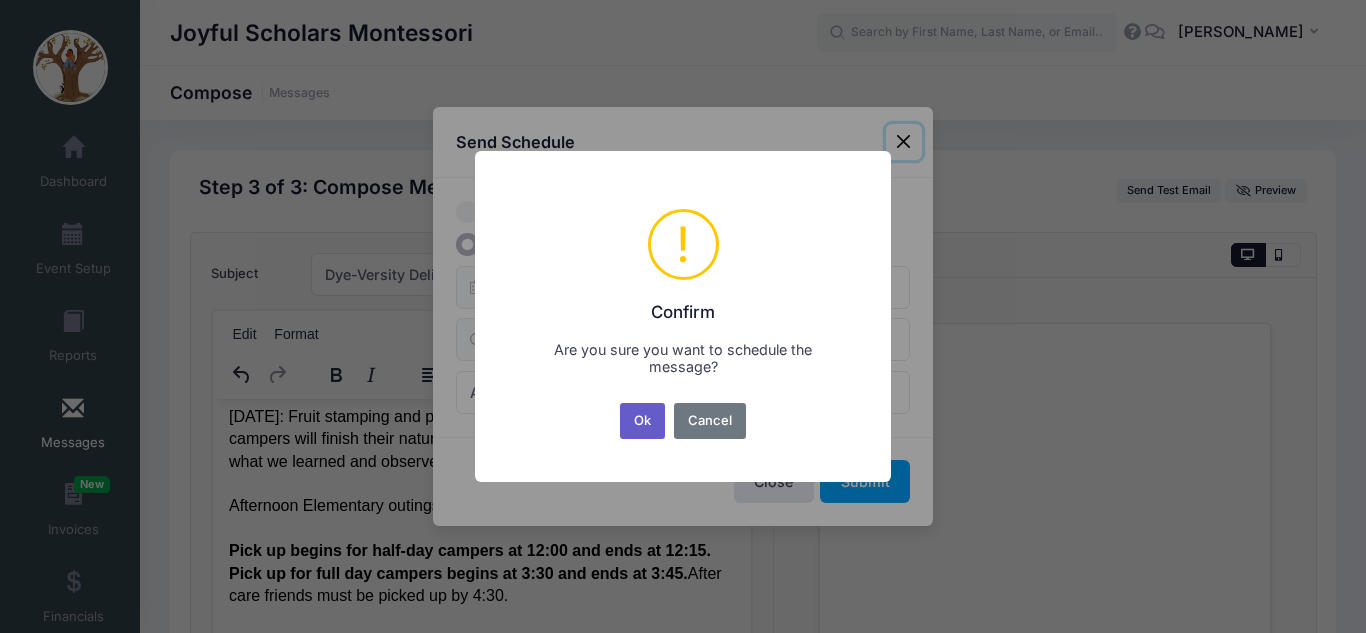 click on "Ok" at bounding box center (643, 421) 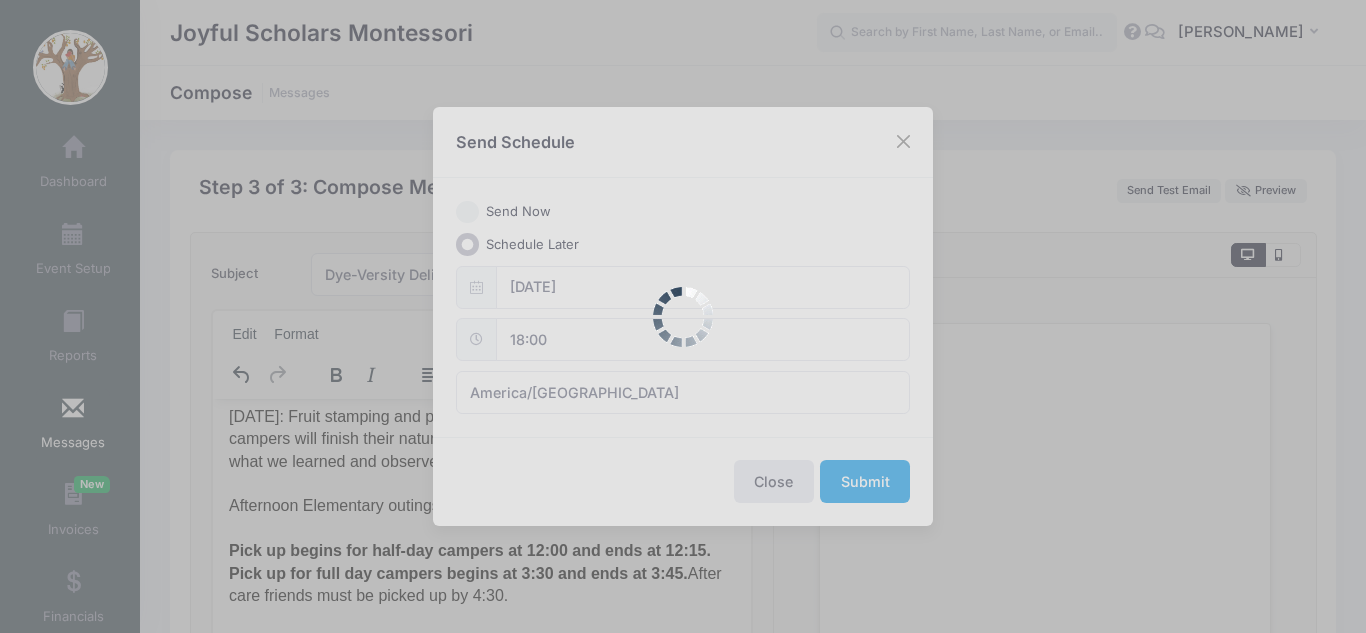 scroll, scrollTop: 0, scrollLeft: 0, axis: both 